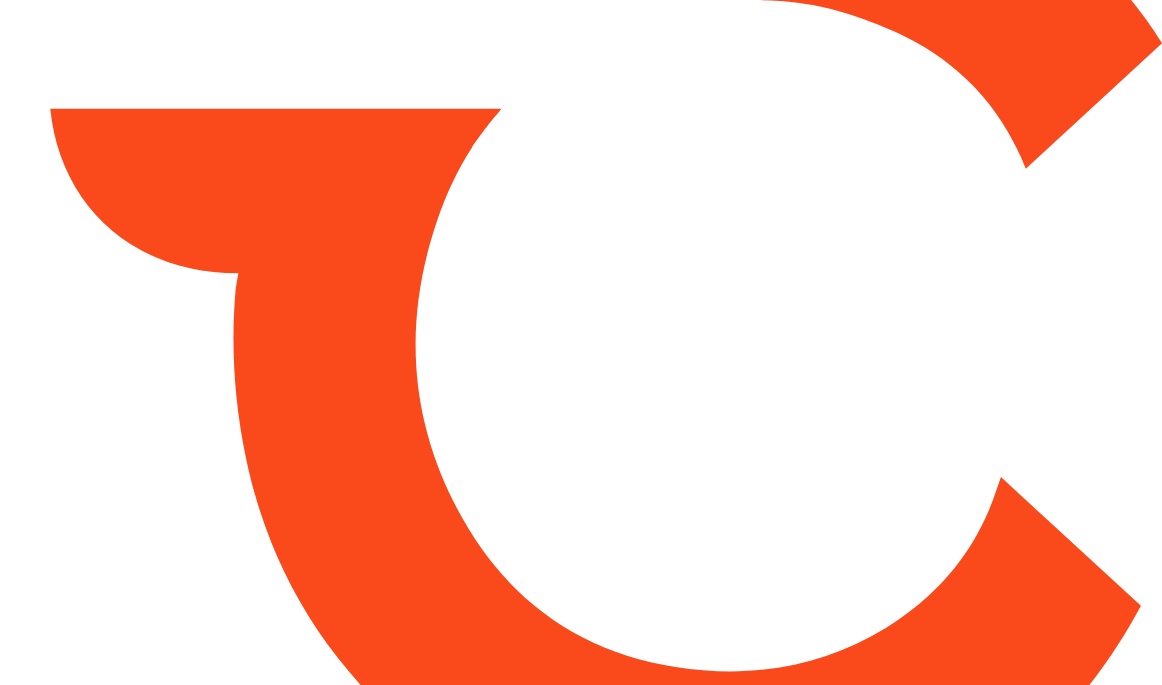 scroll, scrollTop: 0, scrollLeft: 0, axis: both 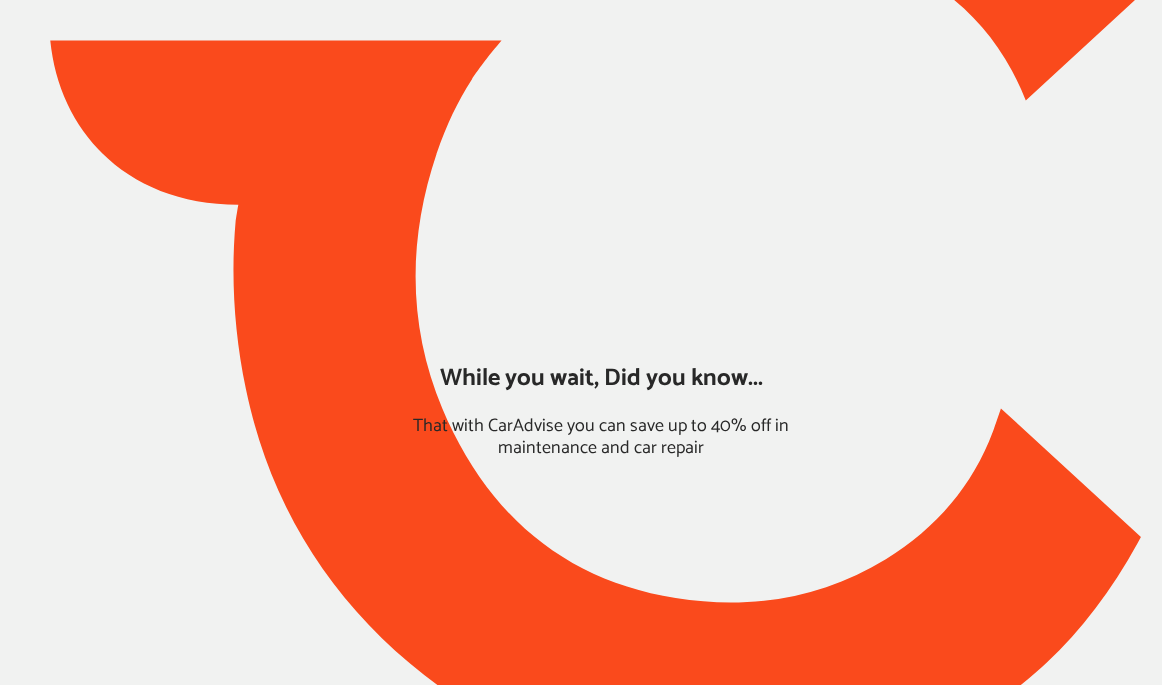 type on "*****" 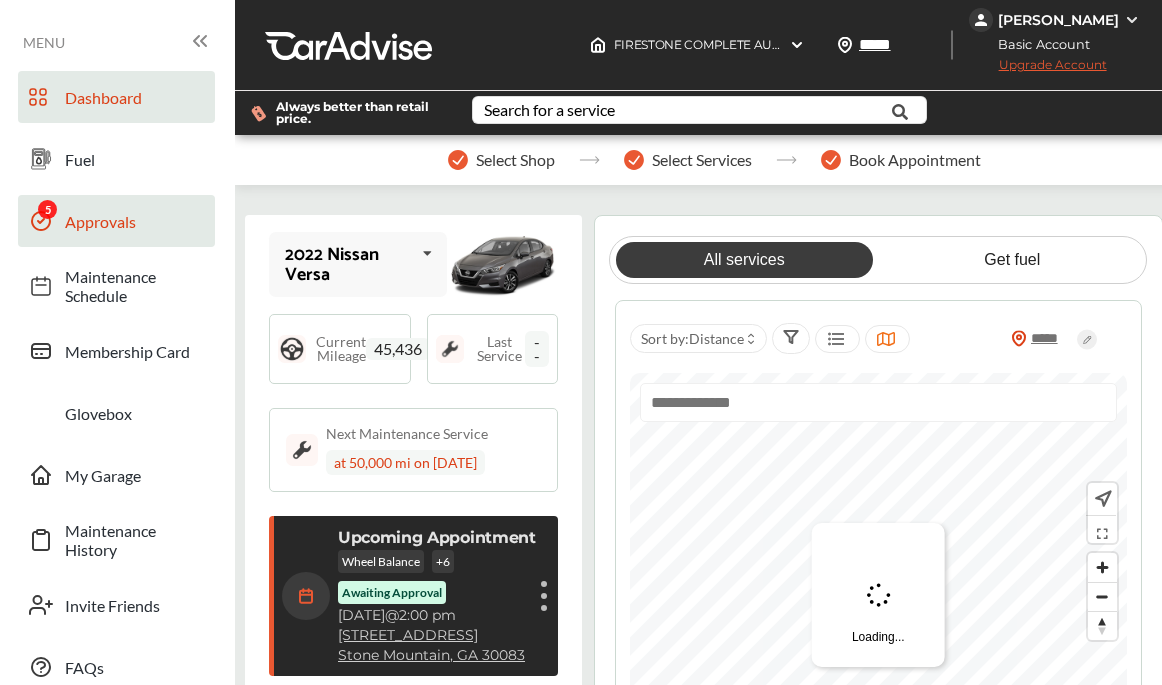 click on "Approvals" at bounding box center (135, 221) 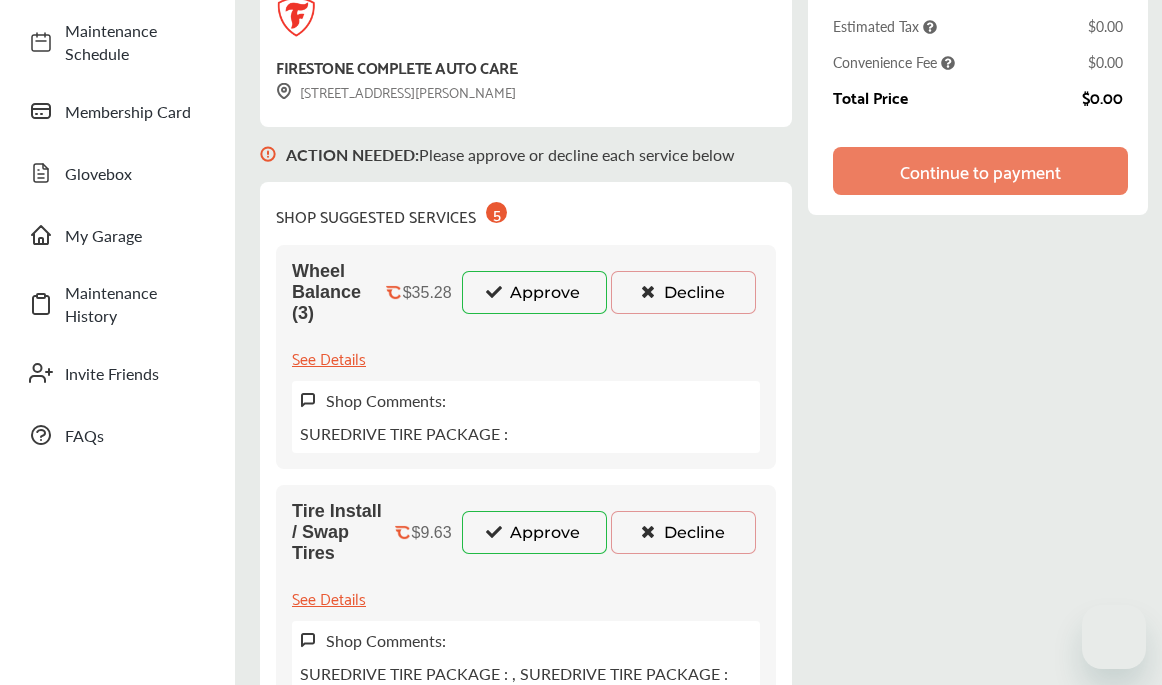 scroll, scrollTop: 336, scrollLeft: 0, axis: vertical 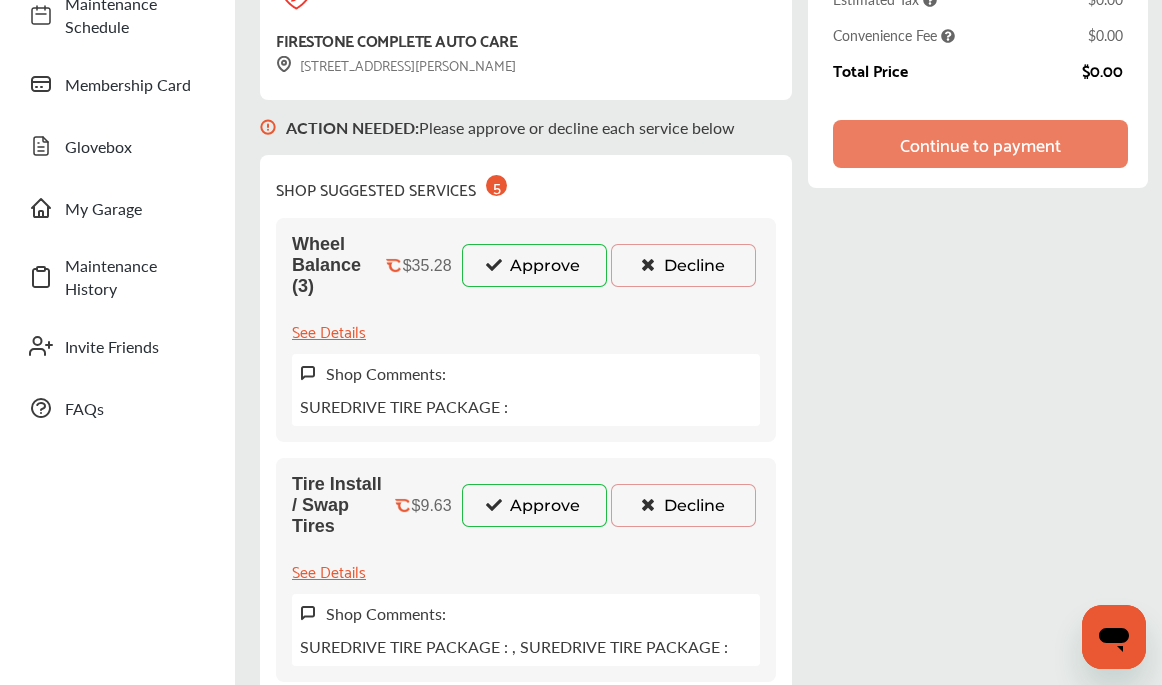 click on "Approve" at bounding box center (534, 265) 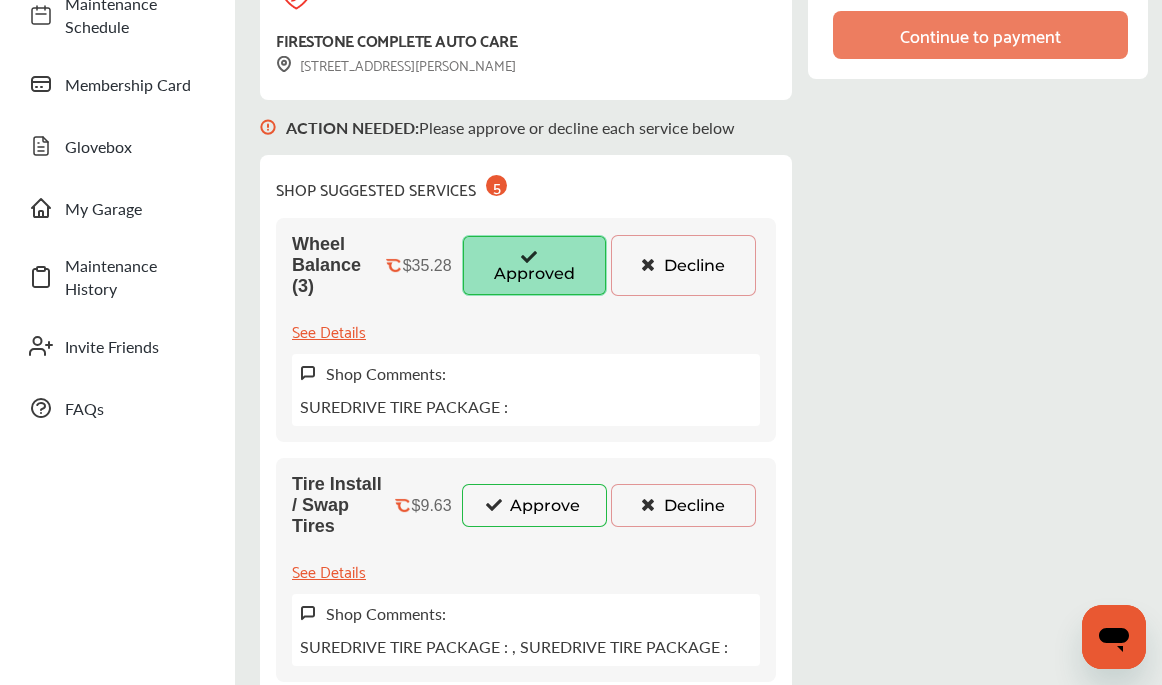 click on "Approve" at bounding box center [534, 505] 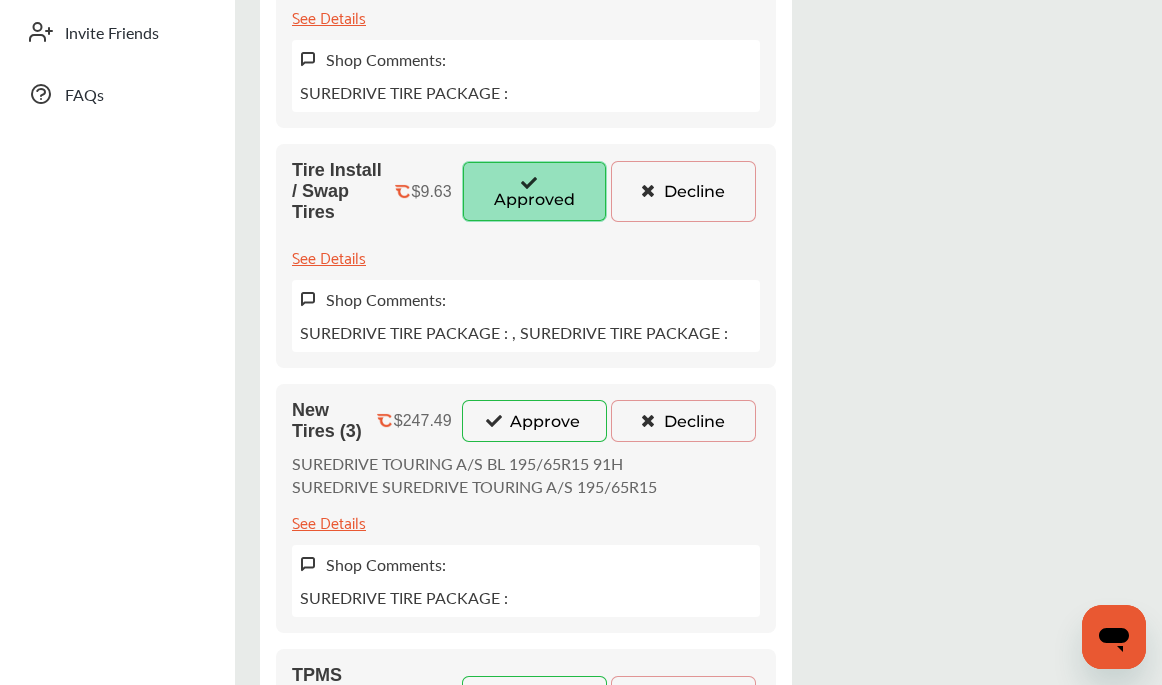 click on "Approve" at bounding box center (534, 421) 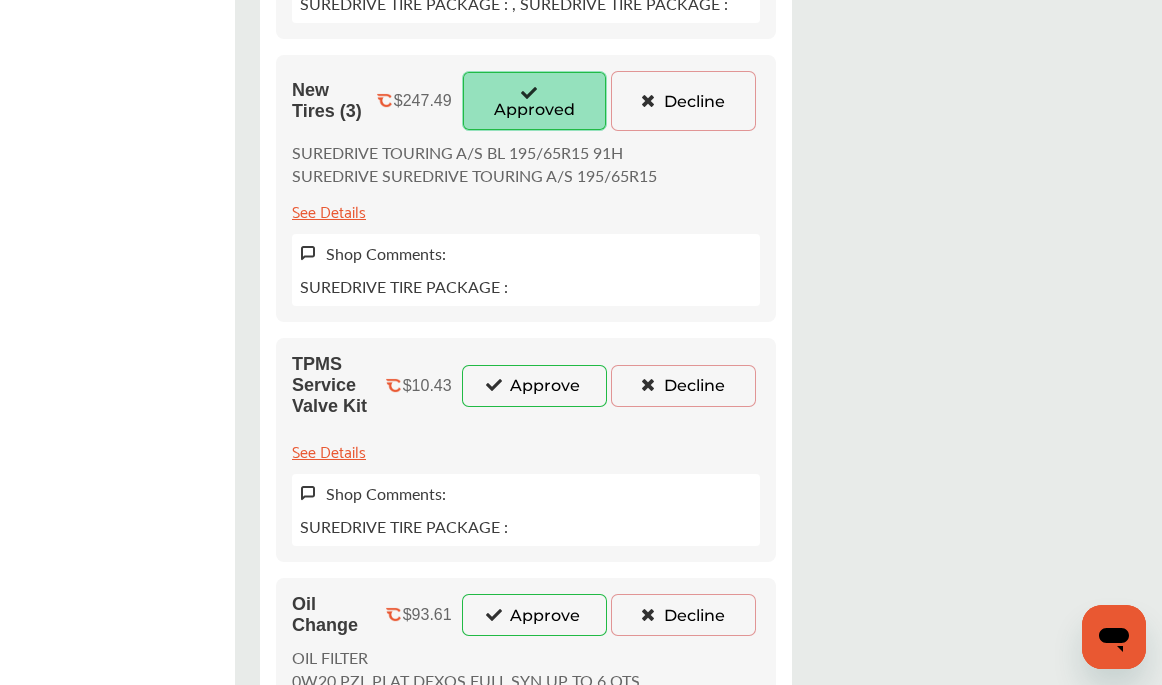 scroll, scrollTop: 951, scrollLeft: 0, axis: vertical 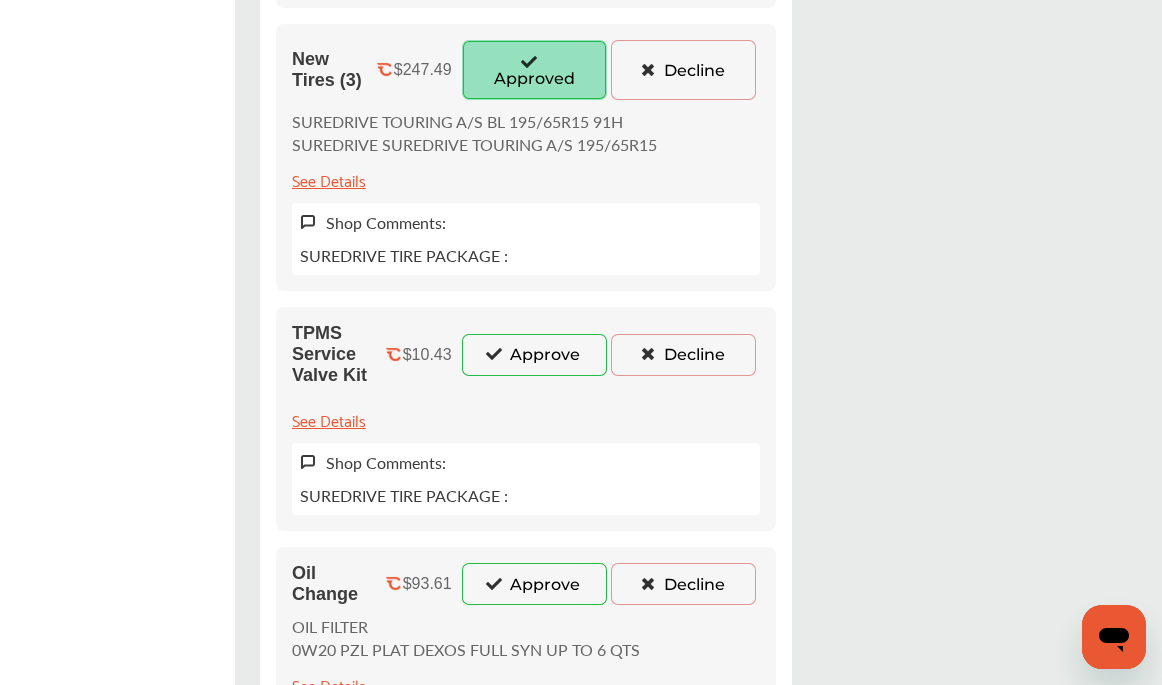click at bounding box center (494, 353) 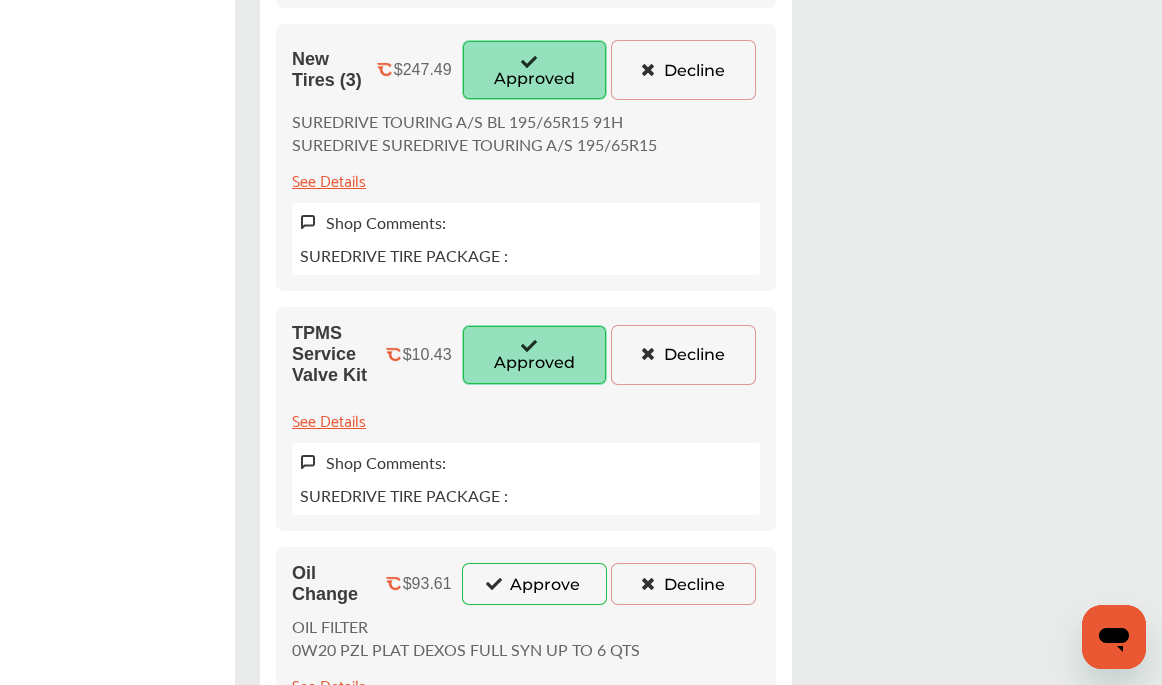click on "Decline" at bounding box center (683, 584) 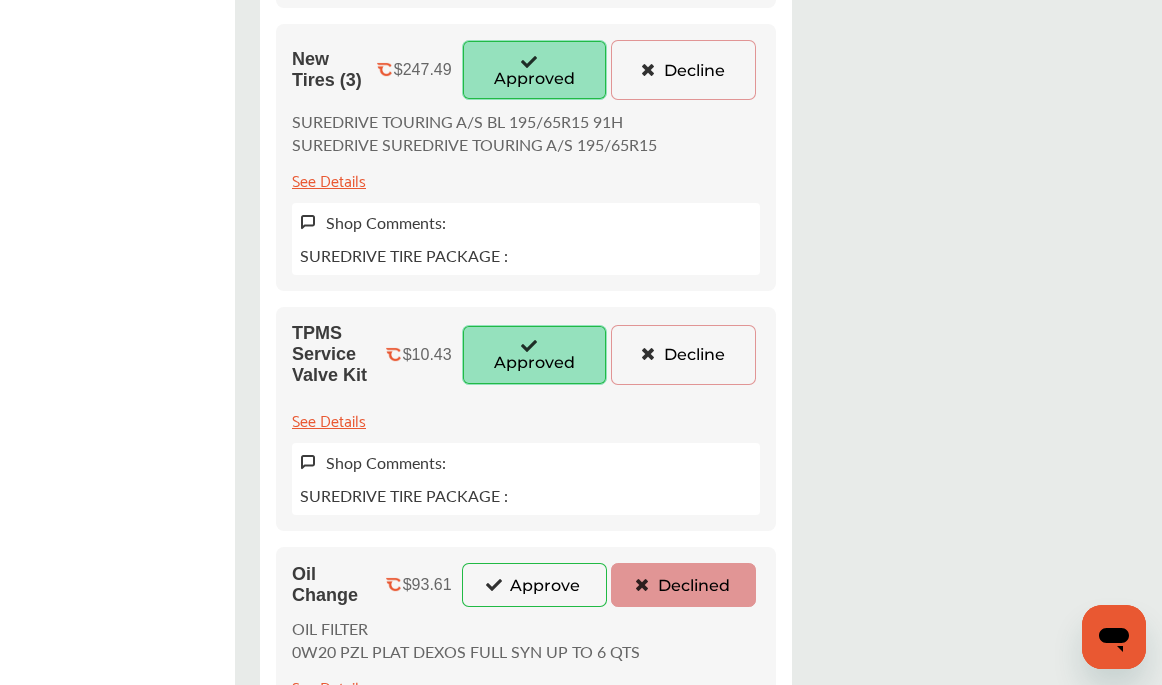 scroll, scrollTop: 128, scrollLeft: 0, axis: vertical 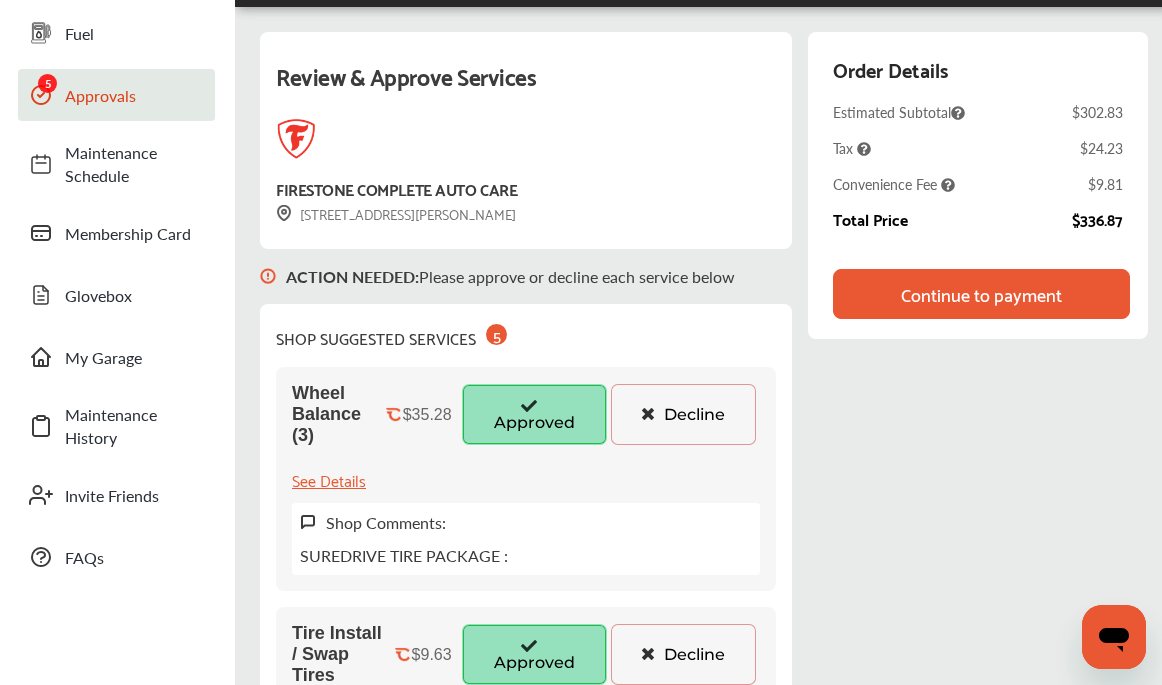 click on "Continue to payment" at bounding box center (981, 294) 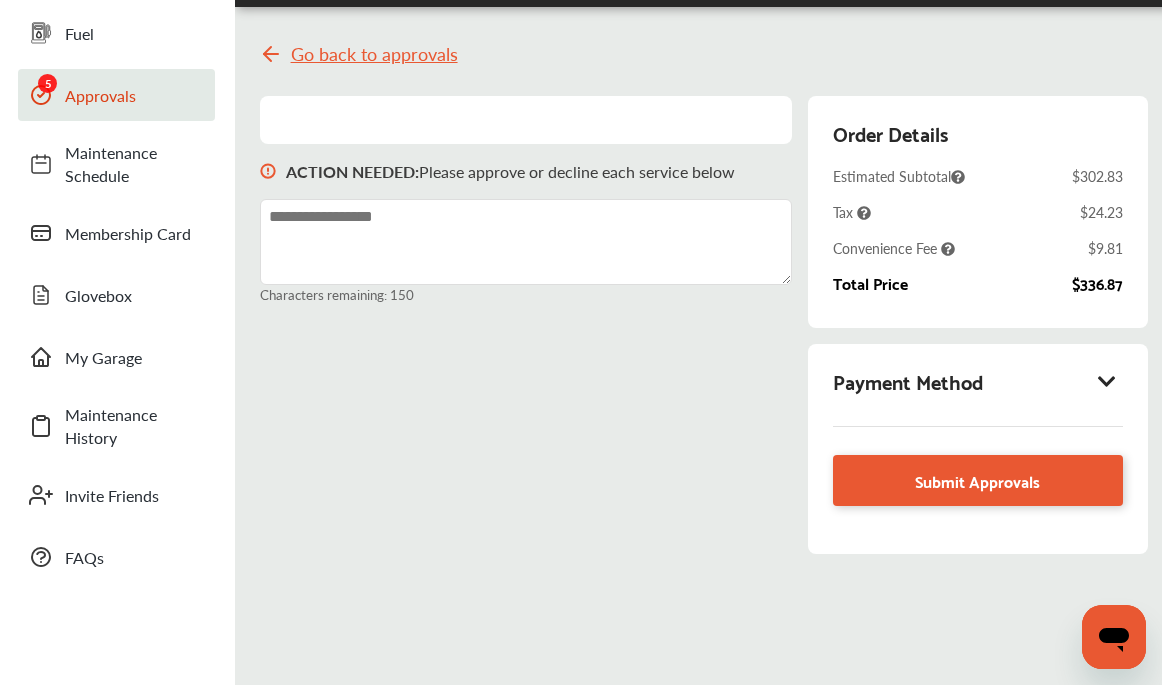 click at bounding box center (1108, 381) 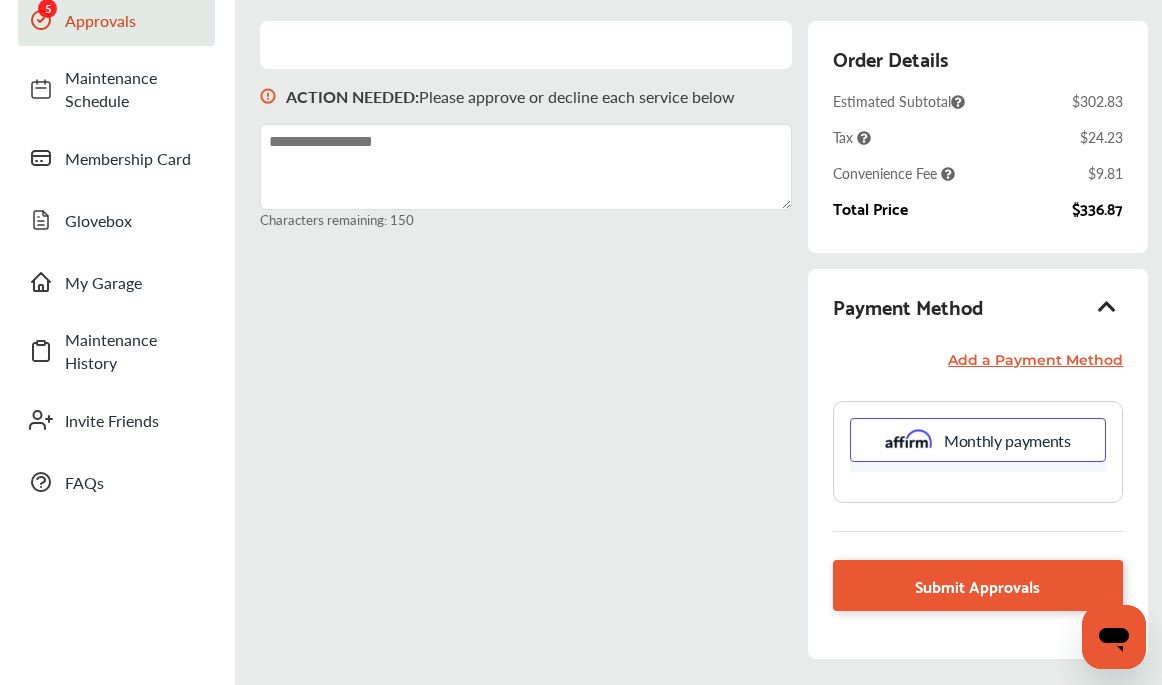 scroll, scrollTop: 231, scrollLeft: 0, axis: vertical 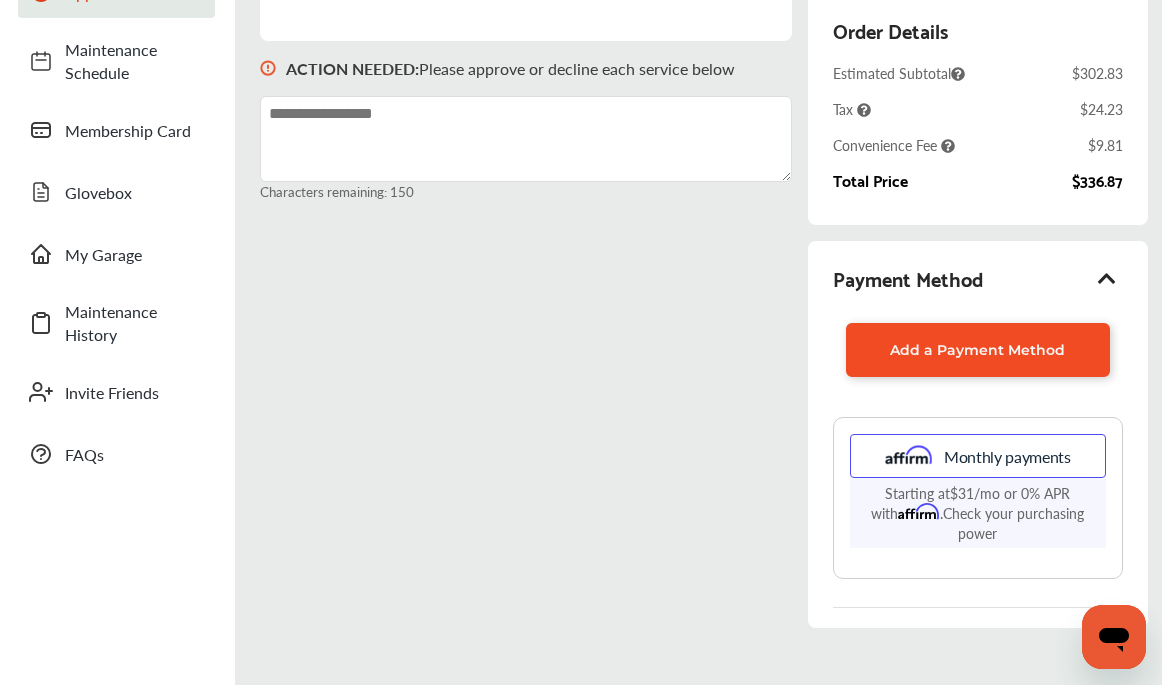 click on "Add a Payment Method" at bounding box center (977, 350) 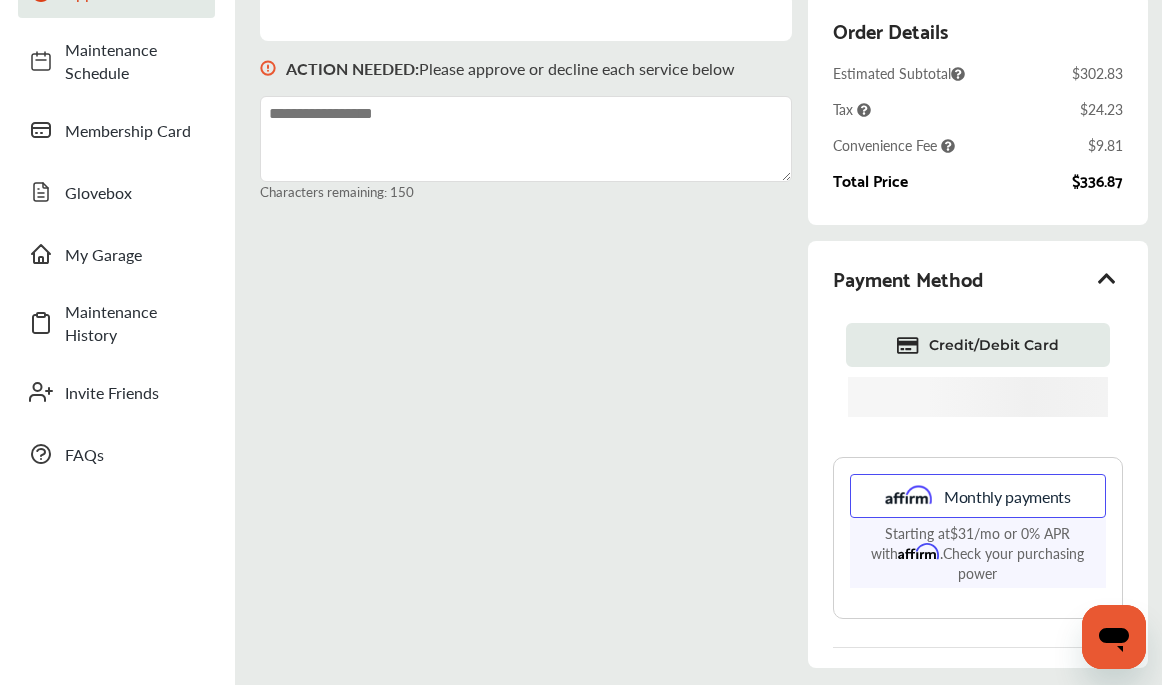 click on "Credit/Debit Card" at bounding box center (994, 345) 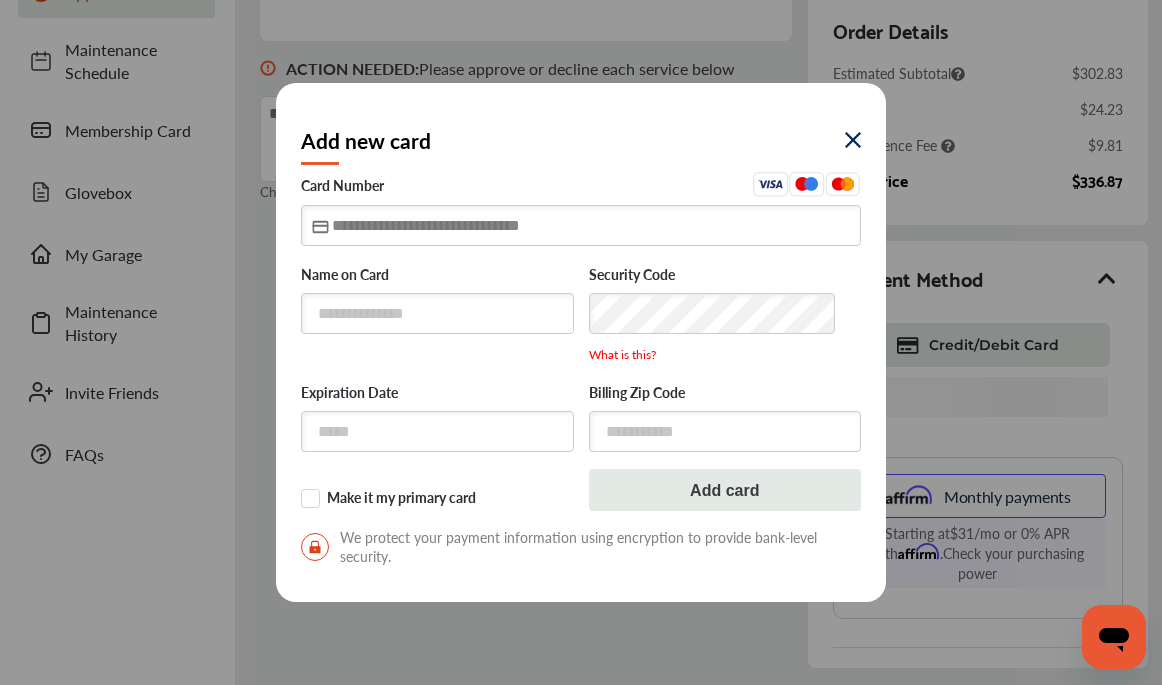 click at bounding box center [581, 225] 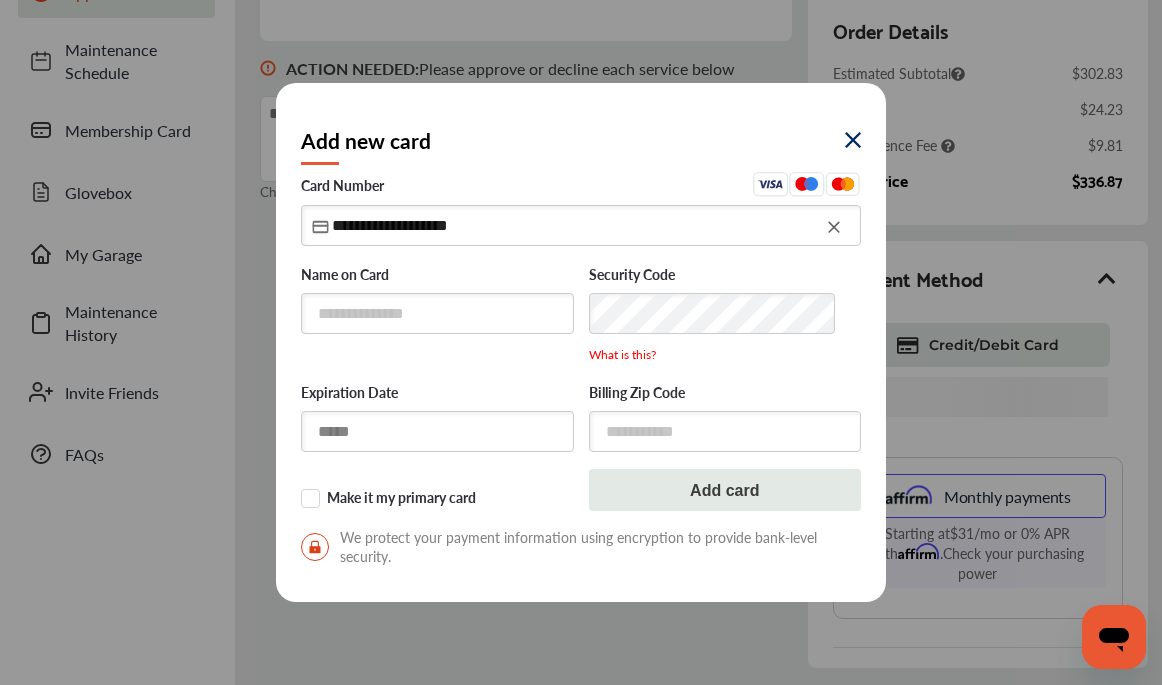 type on "**********" 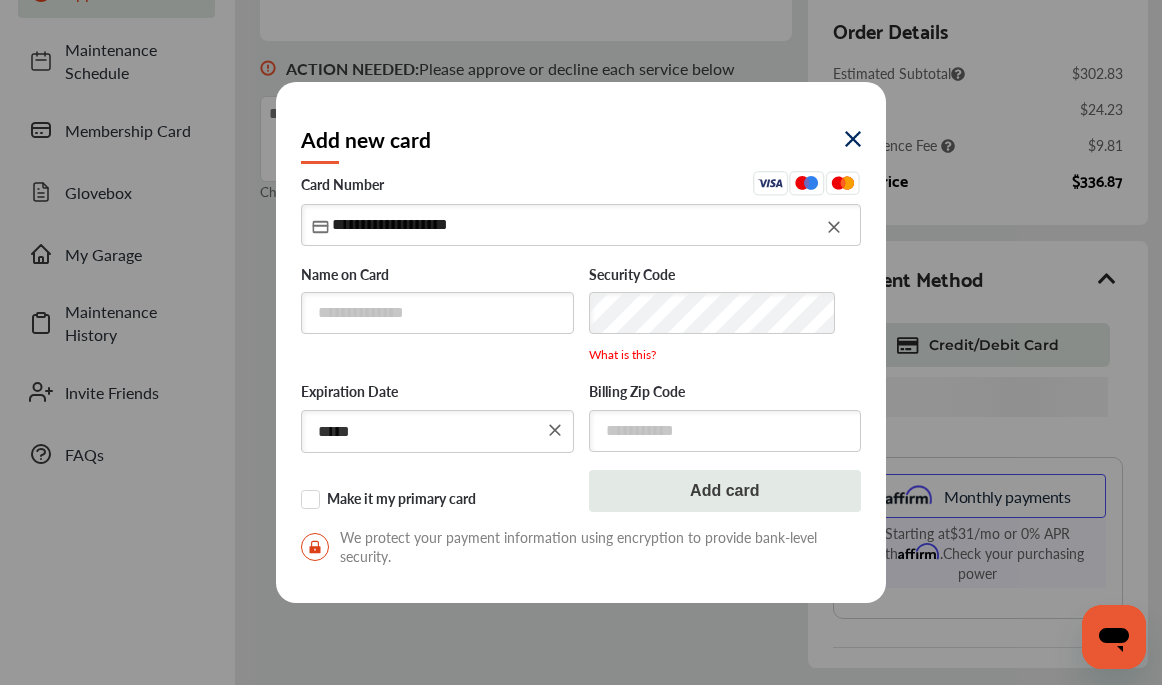 type on "*****" 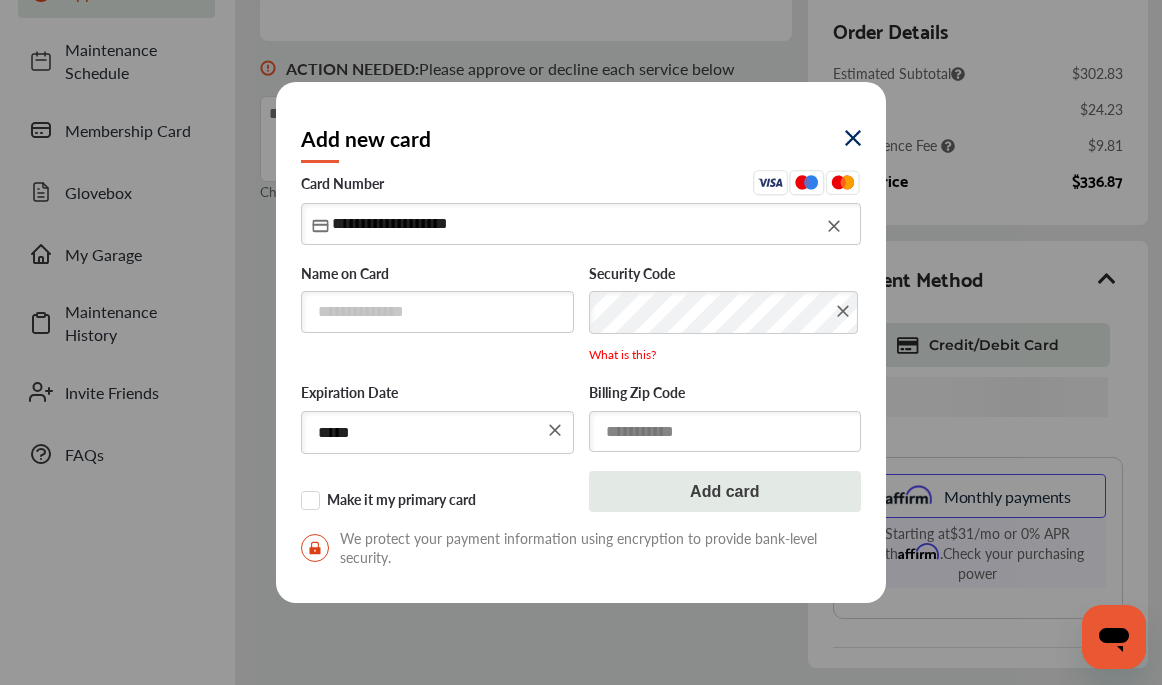 drag, startPoint x: 609, startPoint y: 435, endPoint x: 591, endPoint y: 437, distance: 18.110771 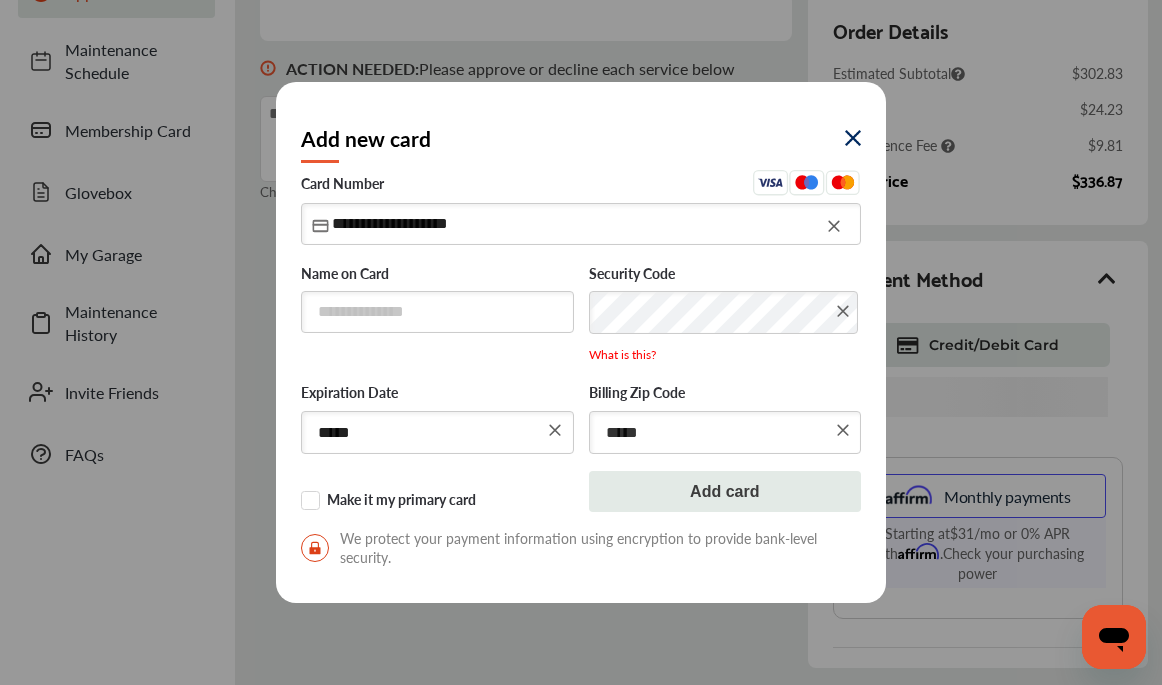 type on "*****" 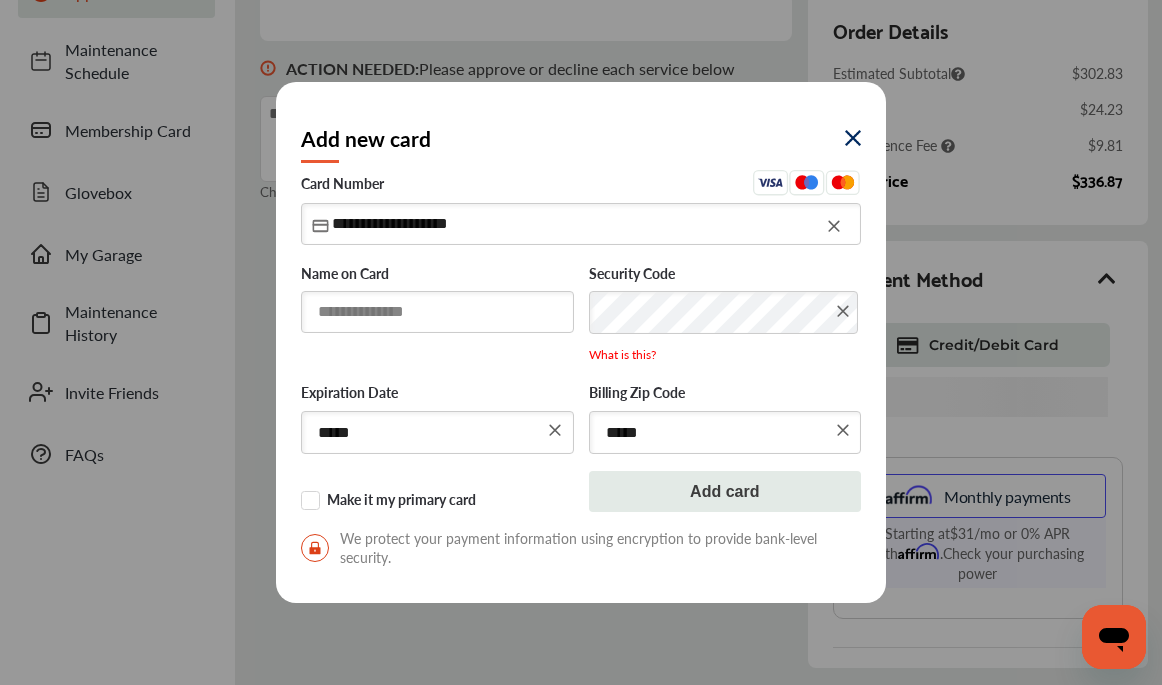 click at bounding box center [437, 311] 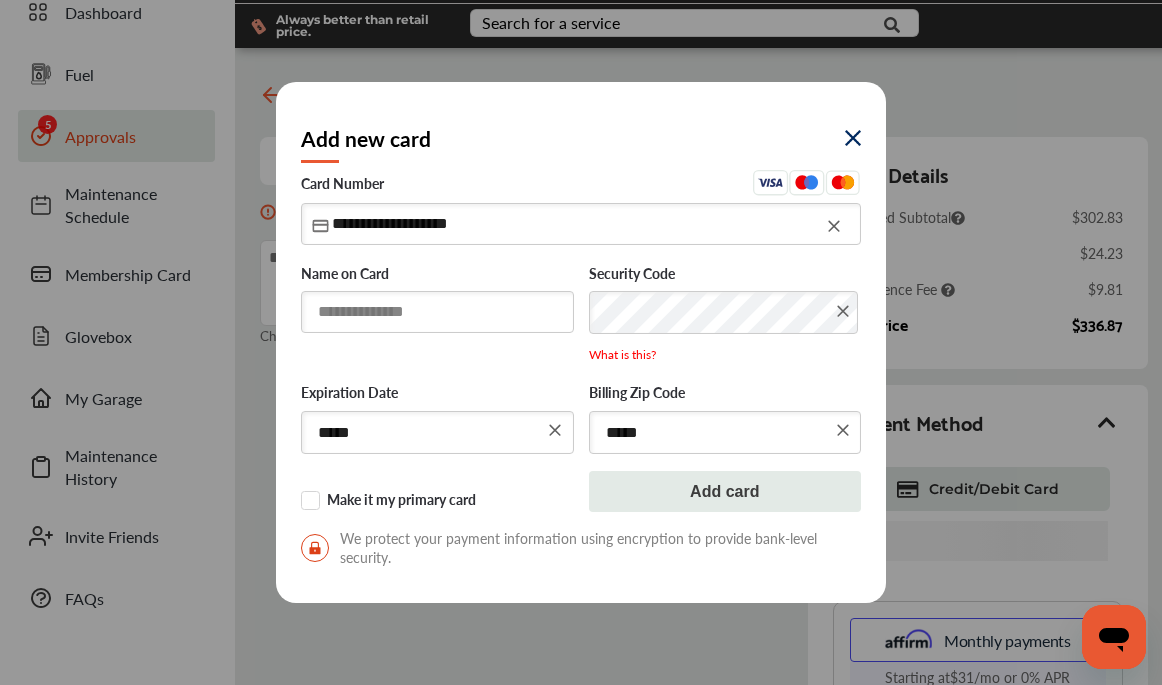 scroll, scrollTop: 0, scrollLeft: 0, axis: both 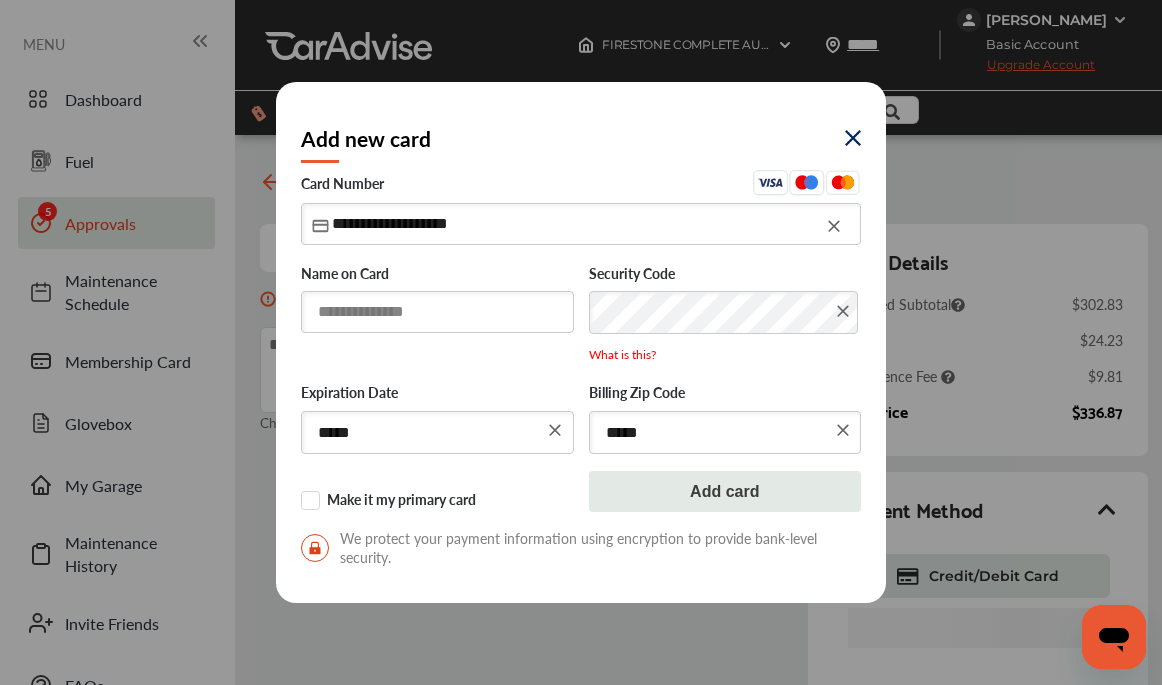 click at bounding box center [437, 311] 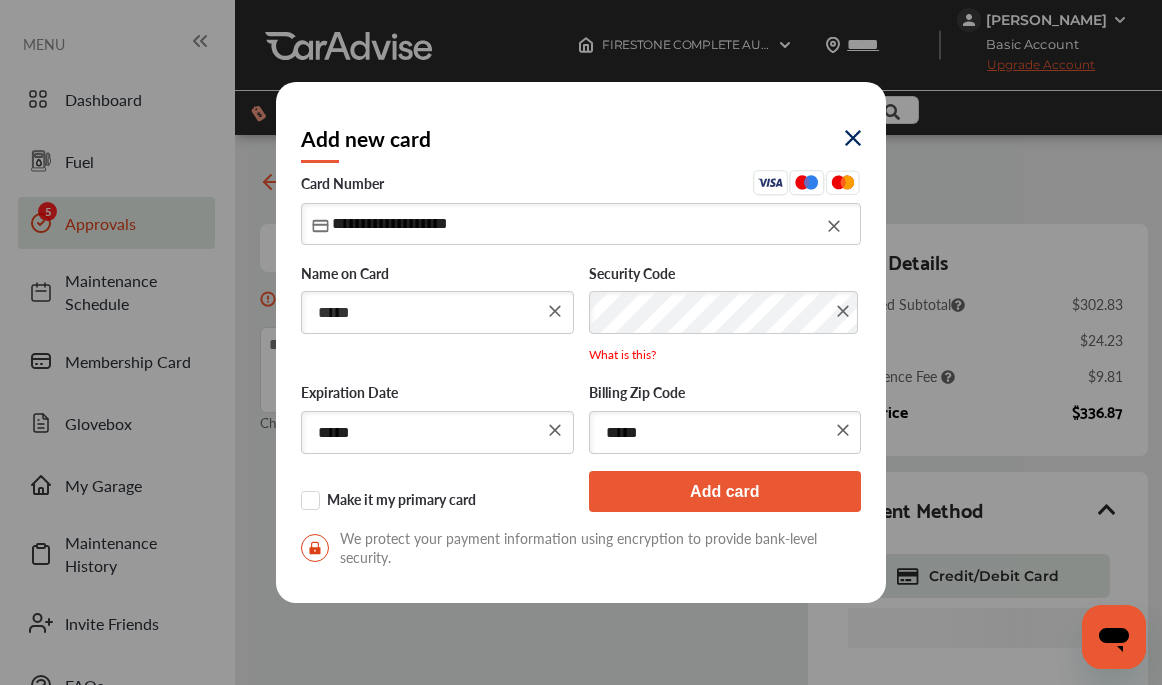 type on "*****" 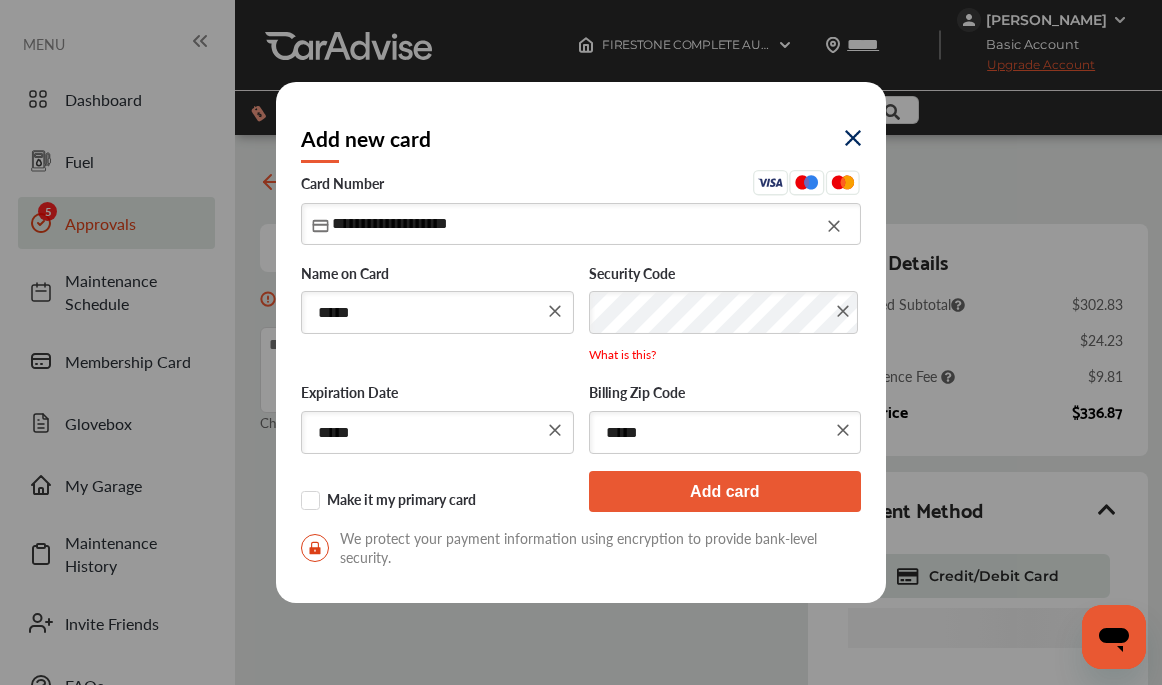 click on "**********" at bounding box center (581, 374) 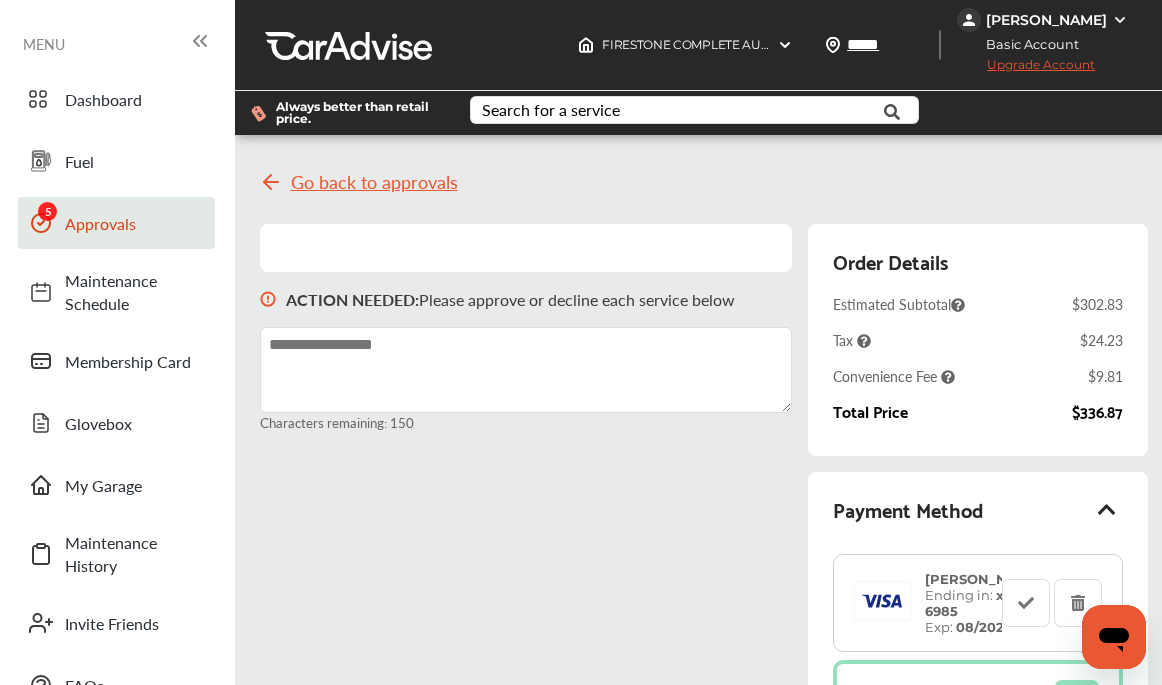 click on "Total Price $336.87" at bounding box center [978, 411] 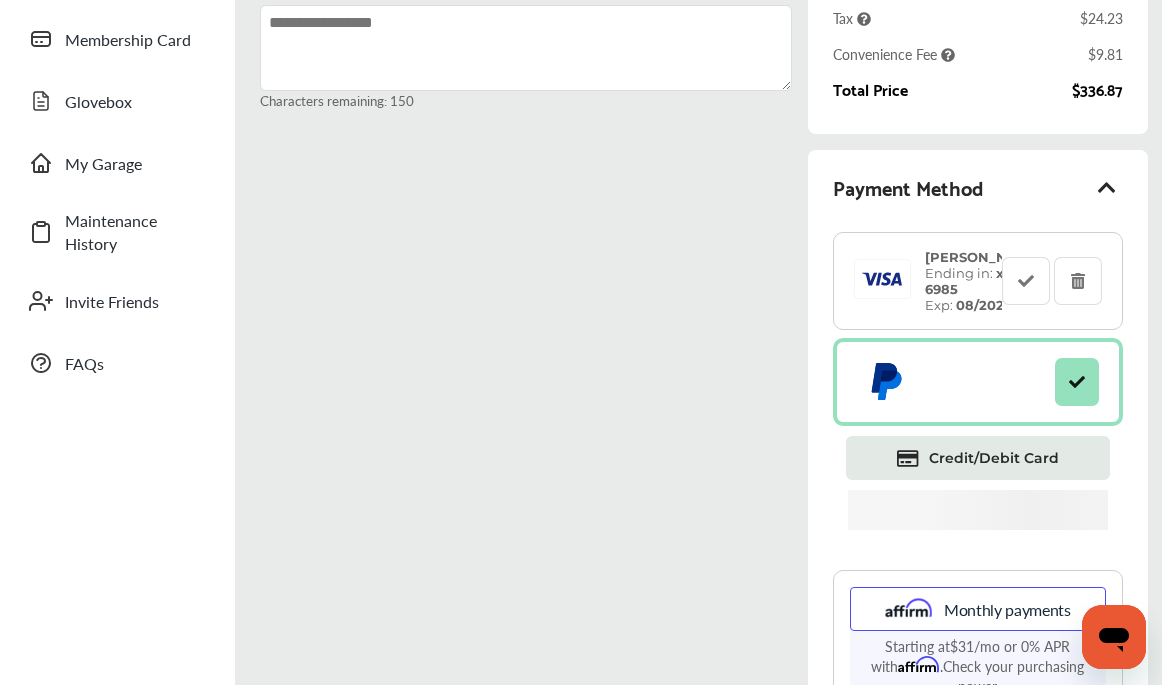 scroll, scrollTop: 321, scrollLeft: 0, axis: vertical 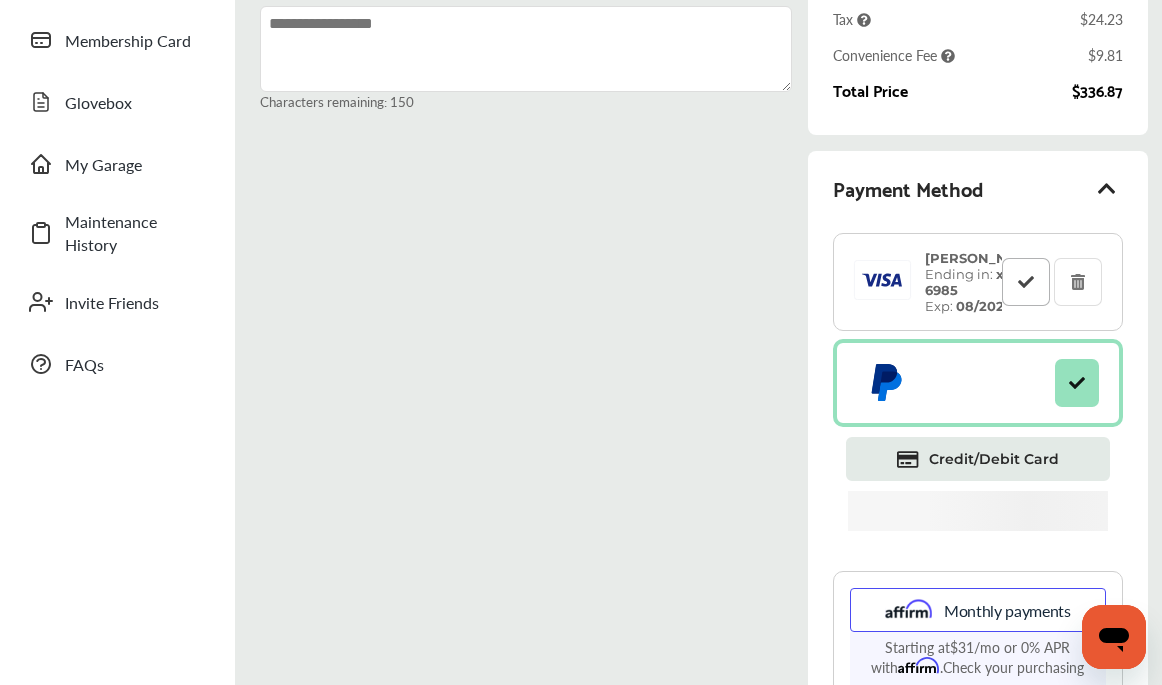 click at bounding box center (1026, 281) 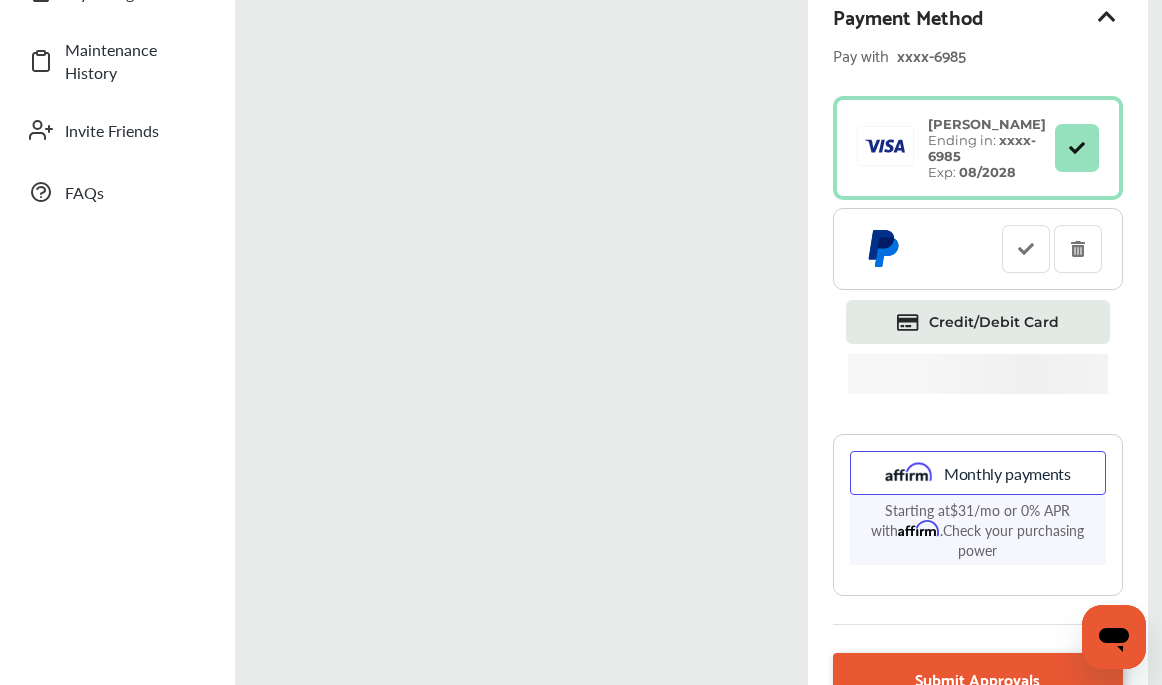 scroll, scrollTop: 508, scrollLeft: 0, axis: vertical 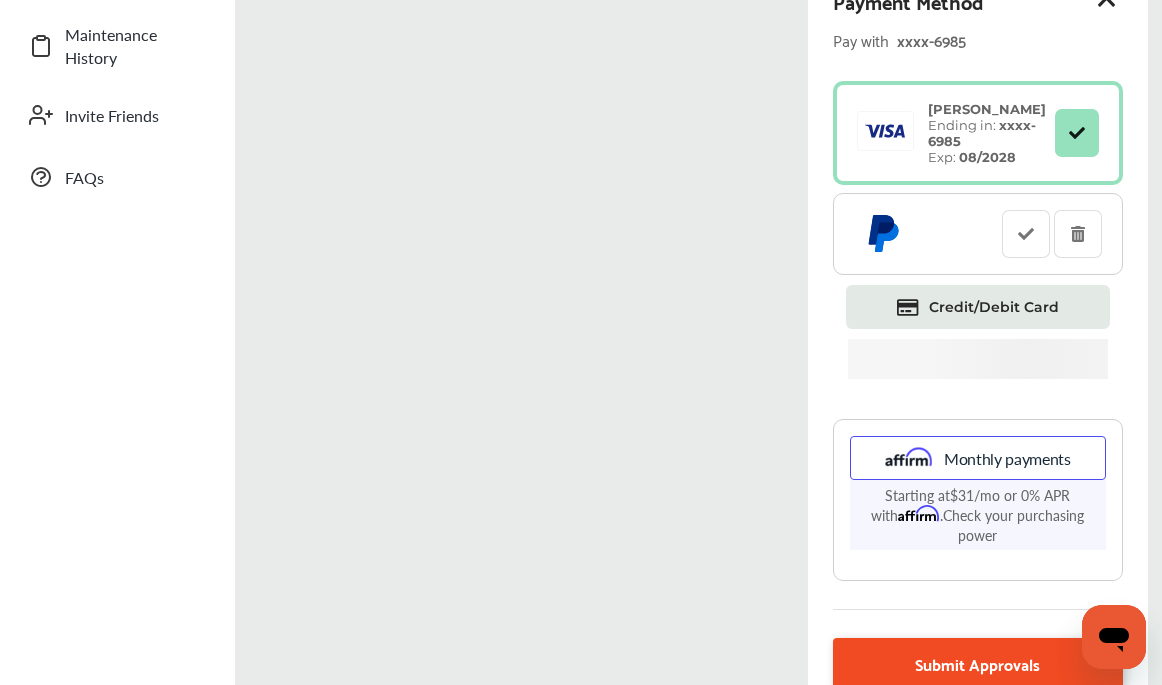 click on "Submit Approvals" at bounding box center (977, 663) 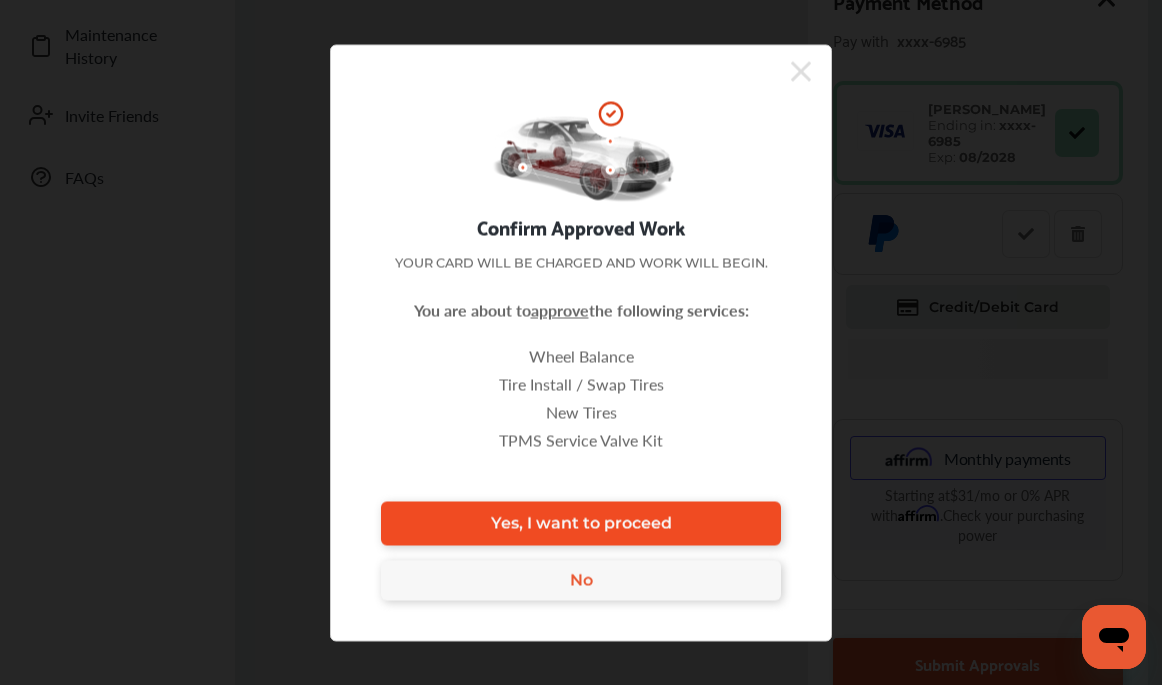click on "Yes, I want to proceed" at bounding box center [581, 523] 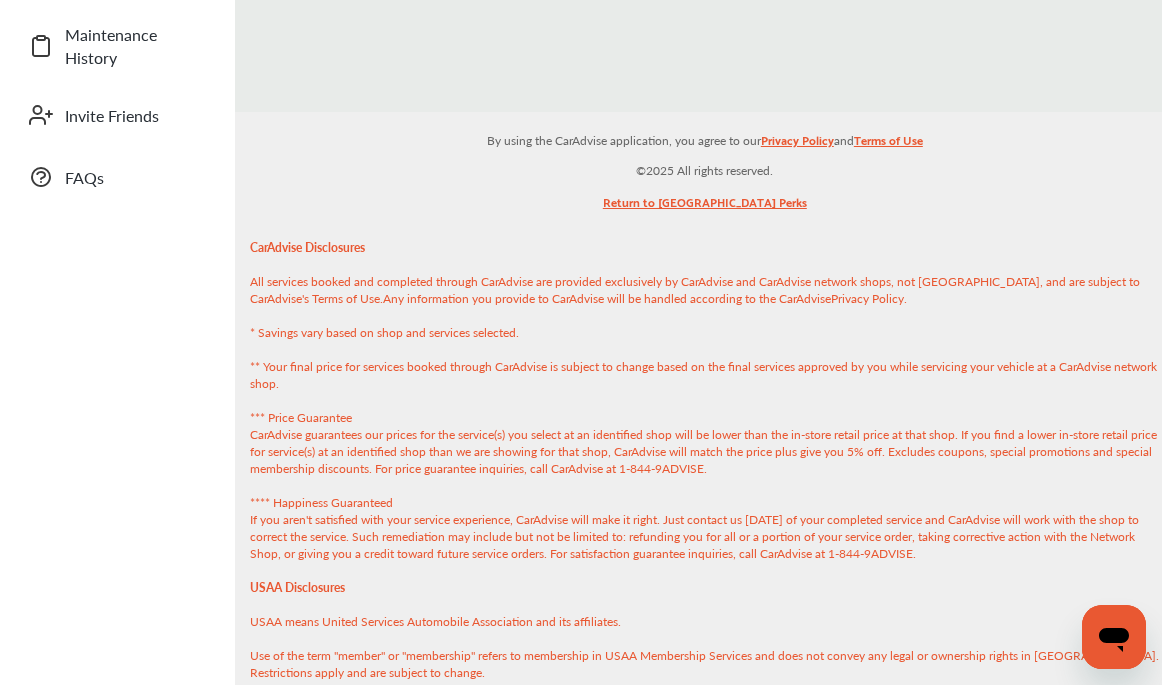 scroll, scrollTop: 0, scrollLeft: 0, axis: both 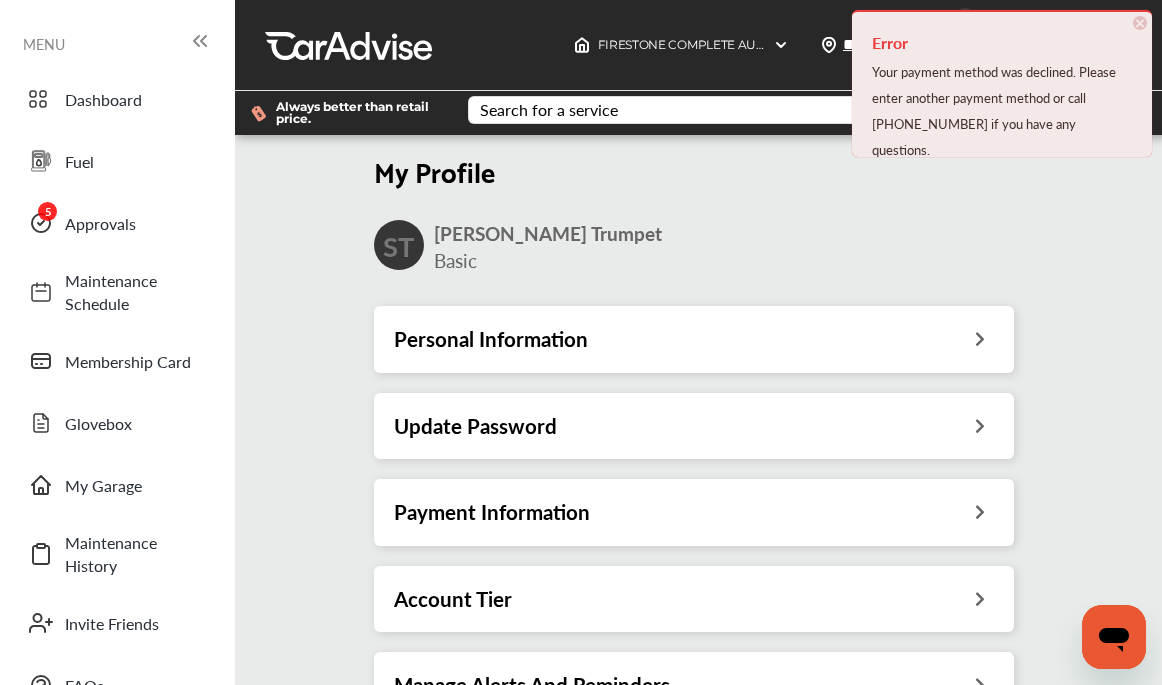 click on "×" at bounding box center (1140, 23) 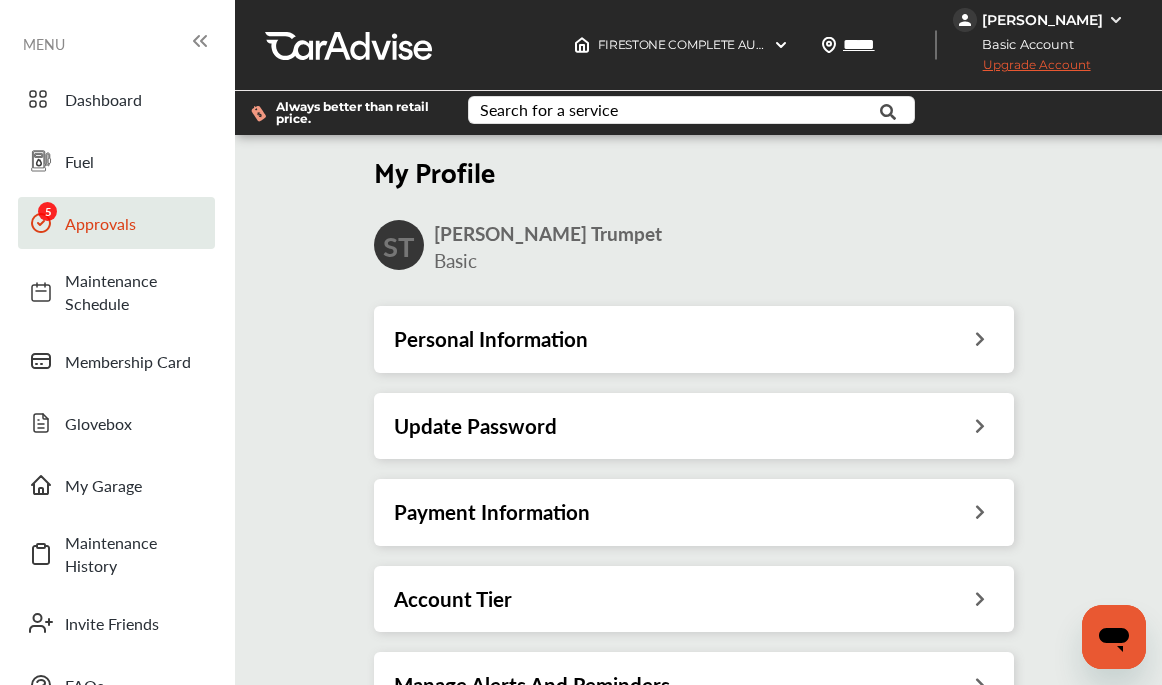click on "Approvals" at bounding box center [135, 223] 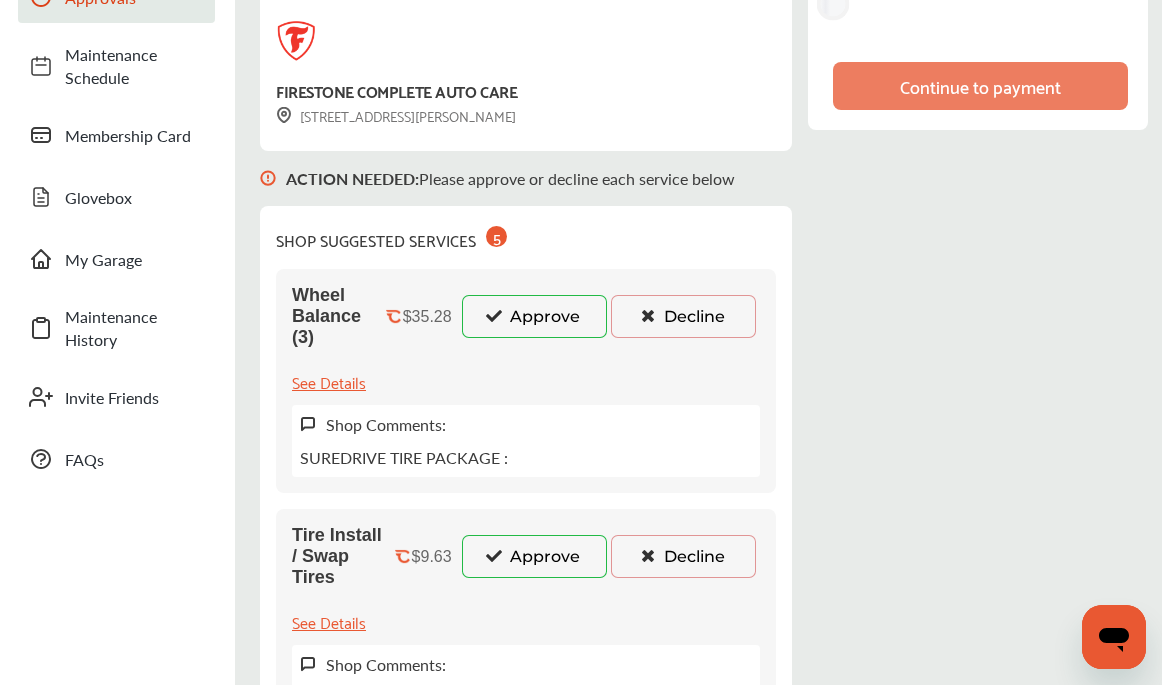 scroll, scrollTop: 365, scrollLeft: 0, axis: vertical 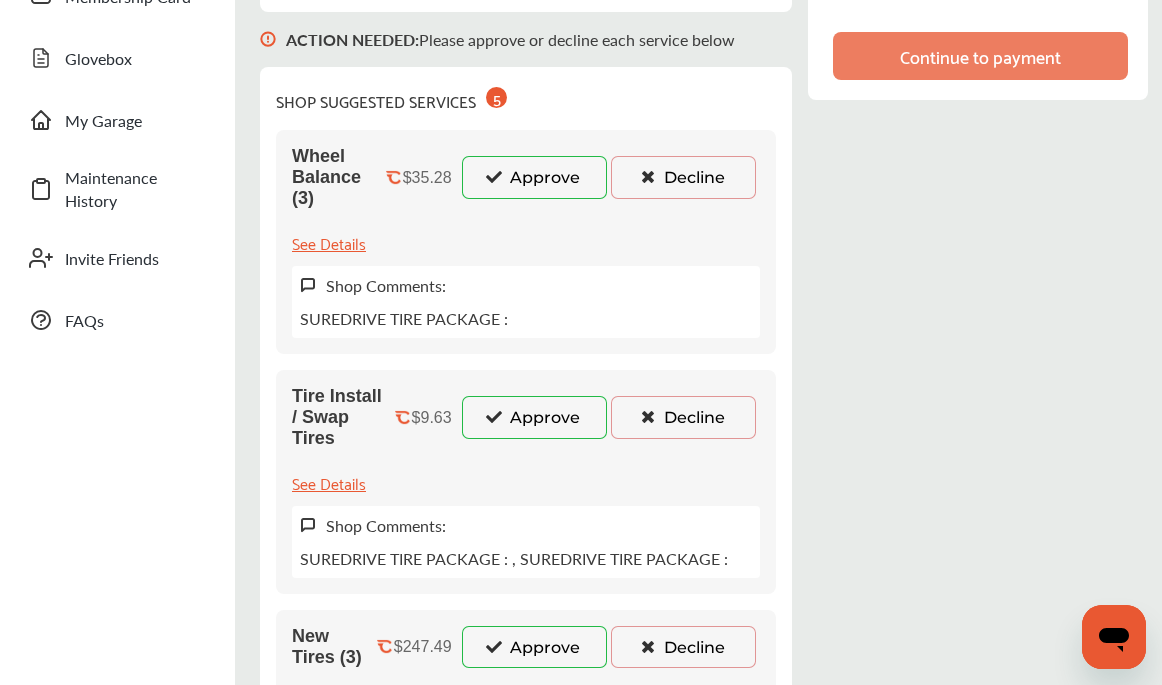 click on "Approve" at bounding box center (534, 177) 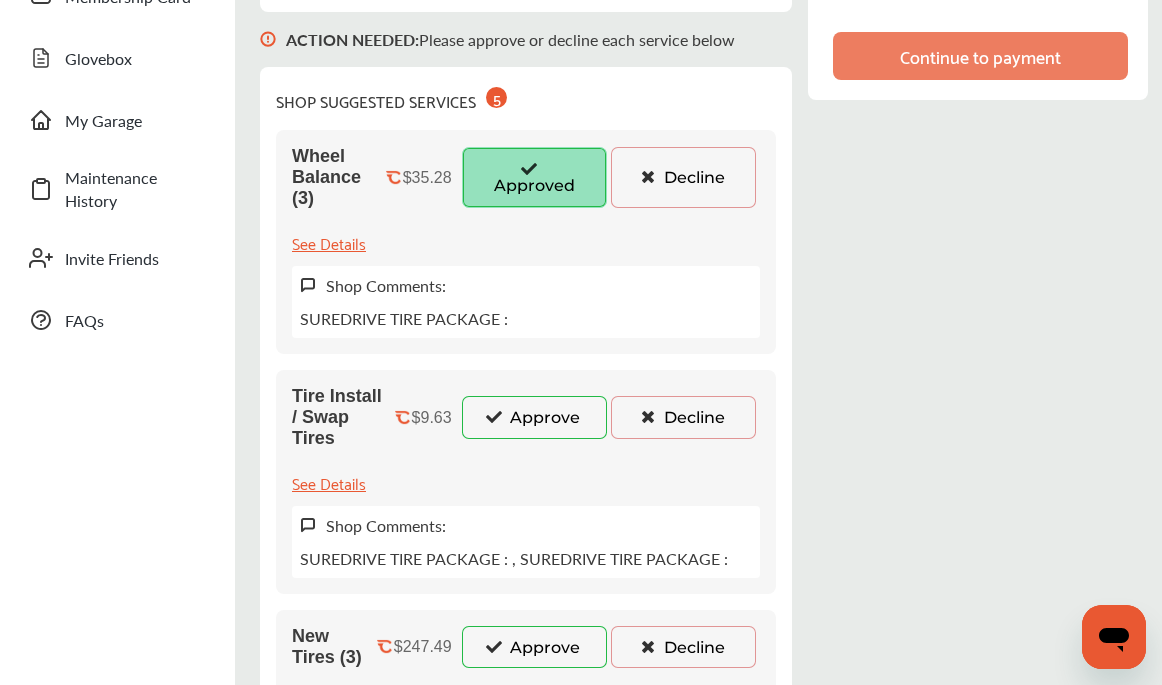 click on "Approve" at bounding box center (534, 417) 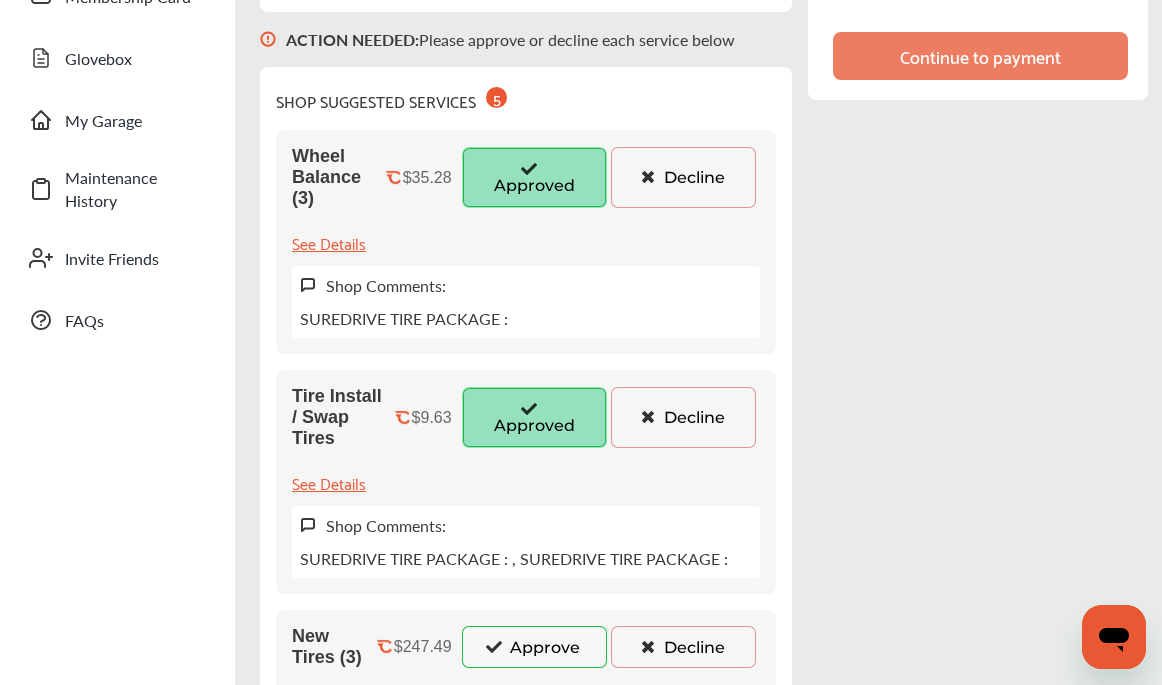 scroll, scrollTop: 579, scrollLeft: 0, axis: vertical 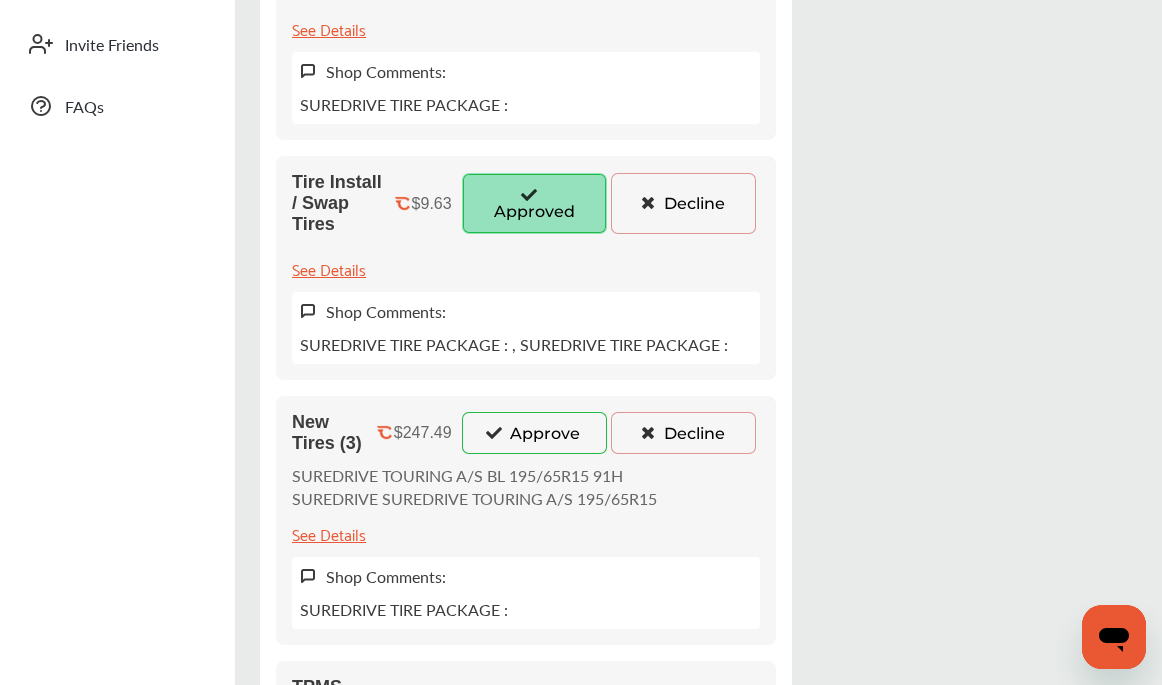 click on "Approve" at bounding box center (534, 433) 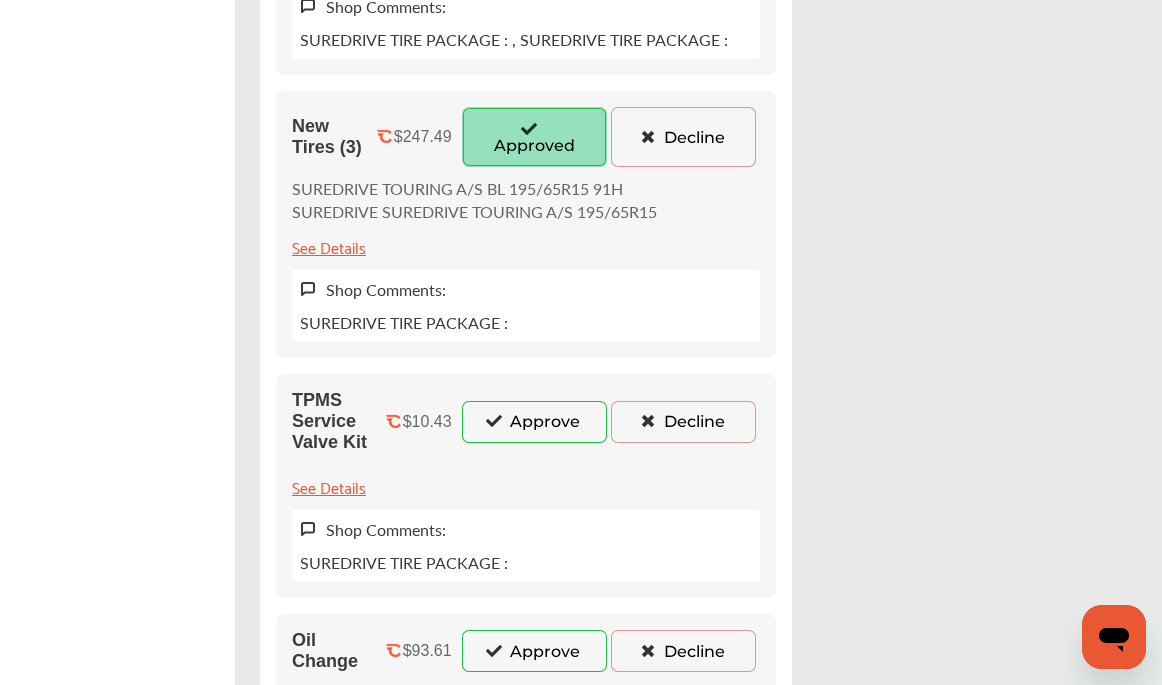 click on "Approve" at bounding box center [534, 422] 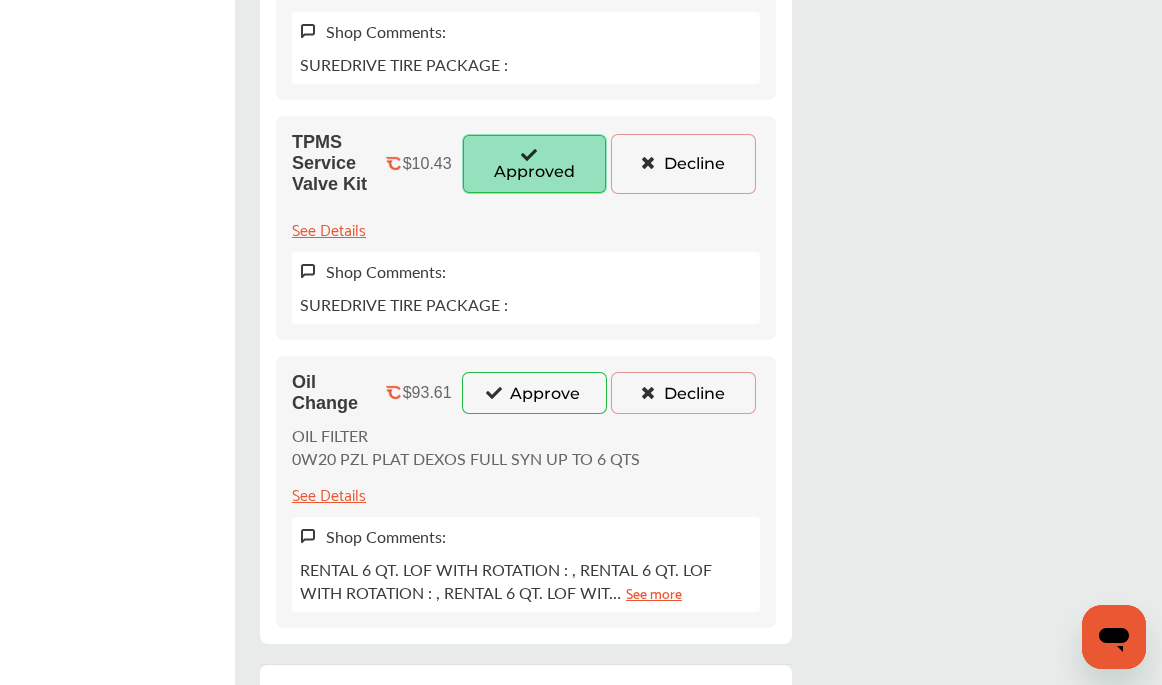 click on "Approve" at bounding box center (534, 393) 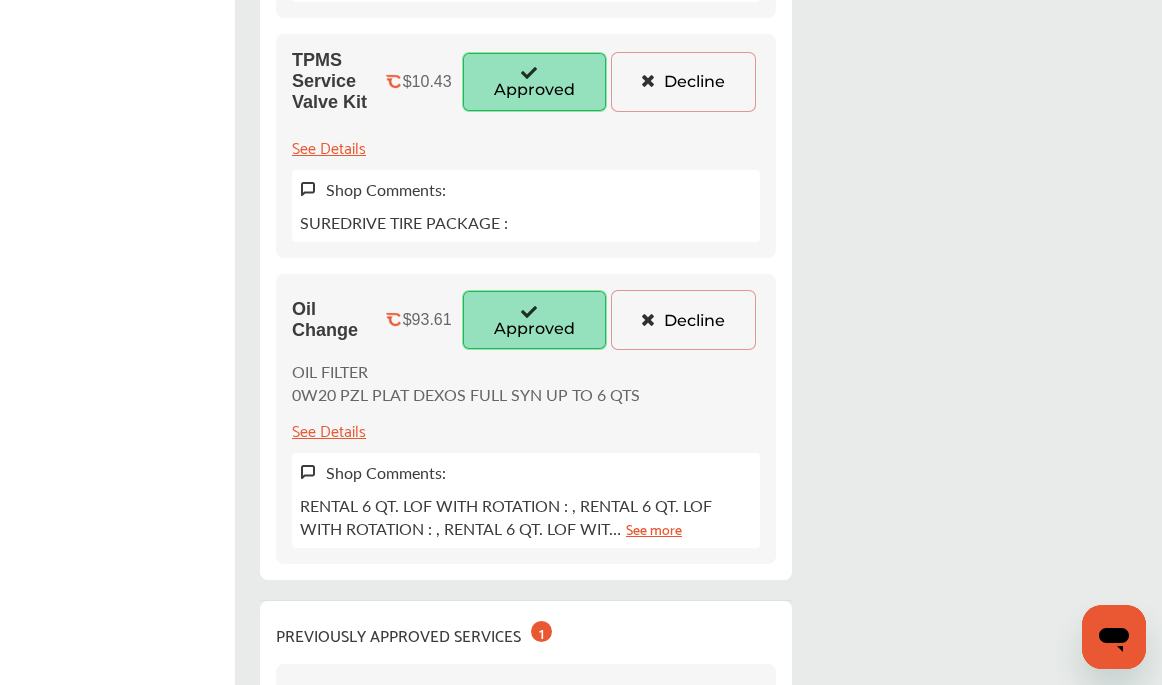 scroll, scrollTop: 1241, scrollLeft: 0, axis: vertical 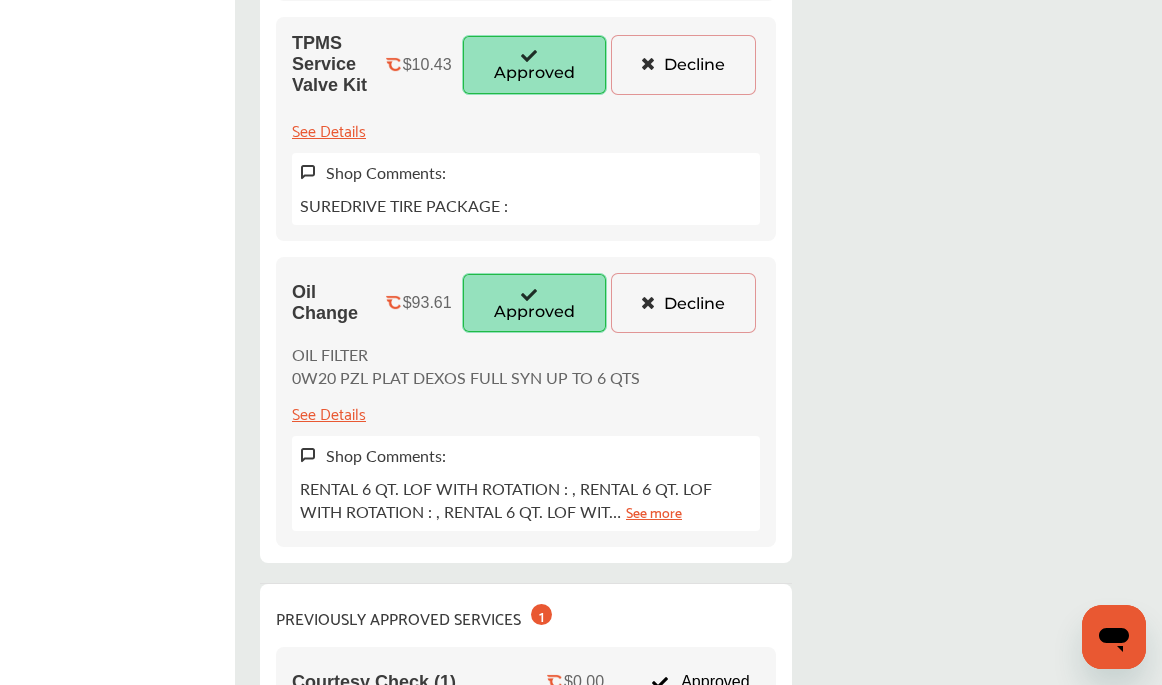 click at bounding box center (647, 302) 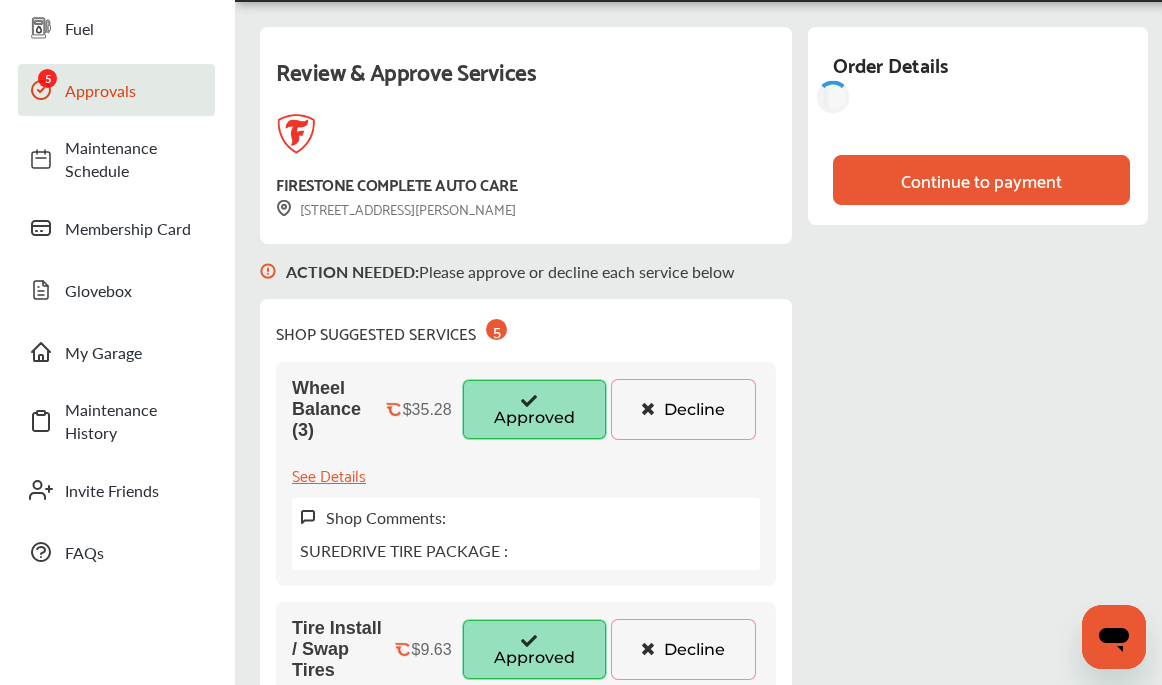 scroll, scrollTop: 124, scrollLeft: 0, axis: vertical 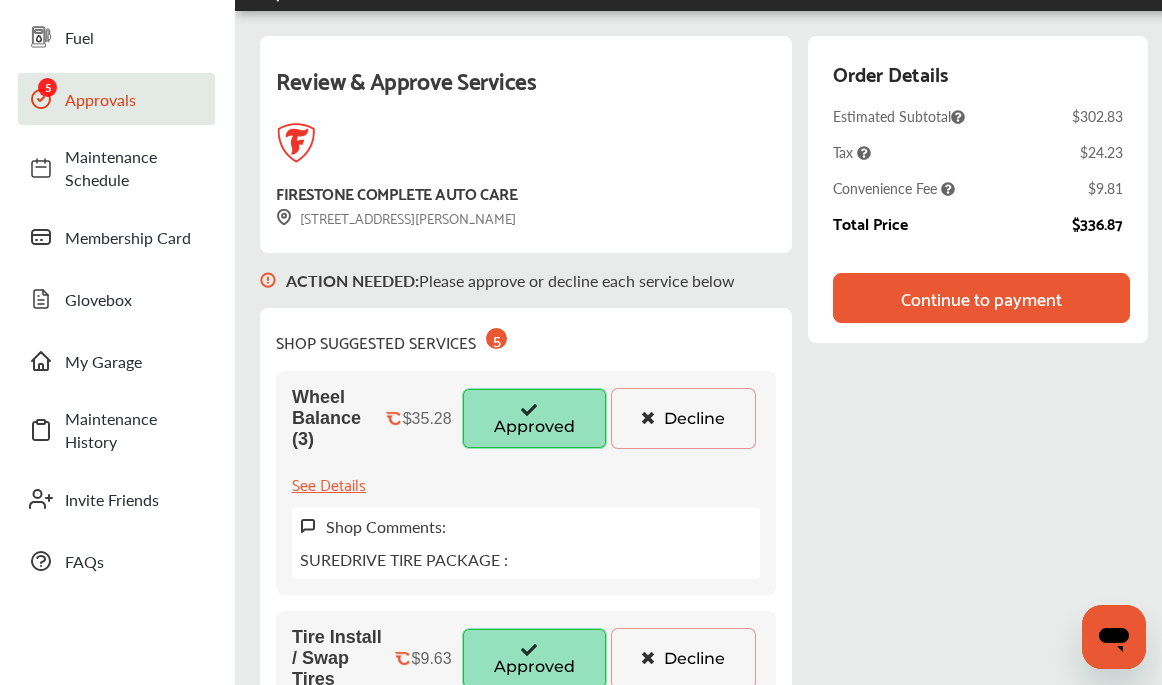 click on "Continue to payment" at bounding box center (981, 298) 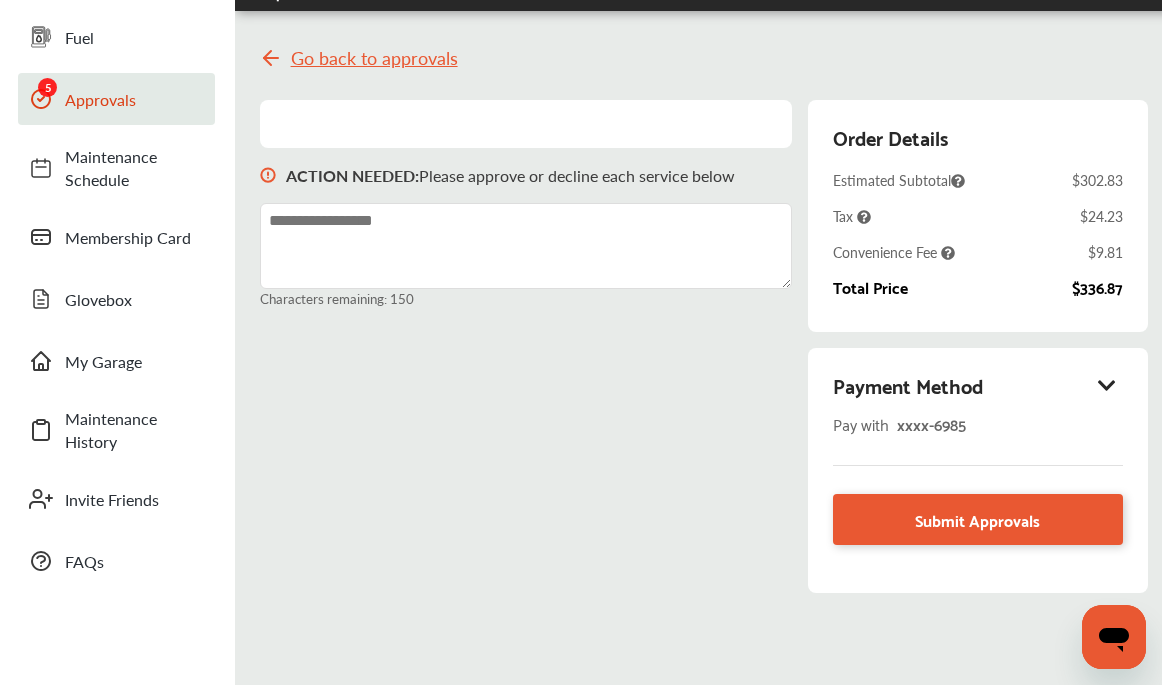click at bounding box center [1108, 385] 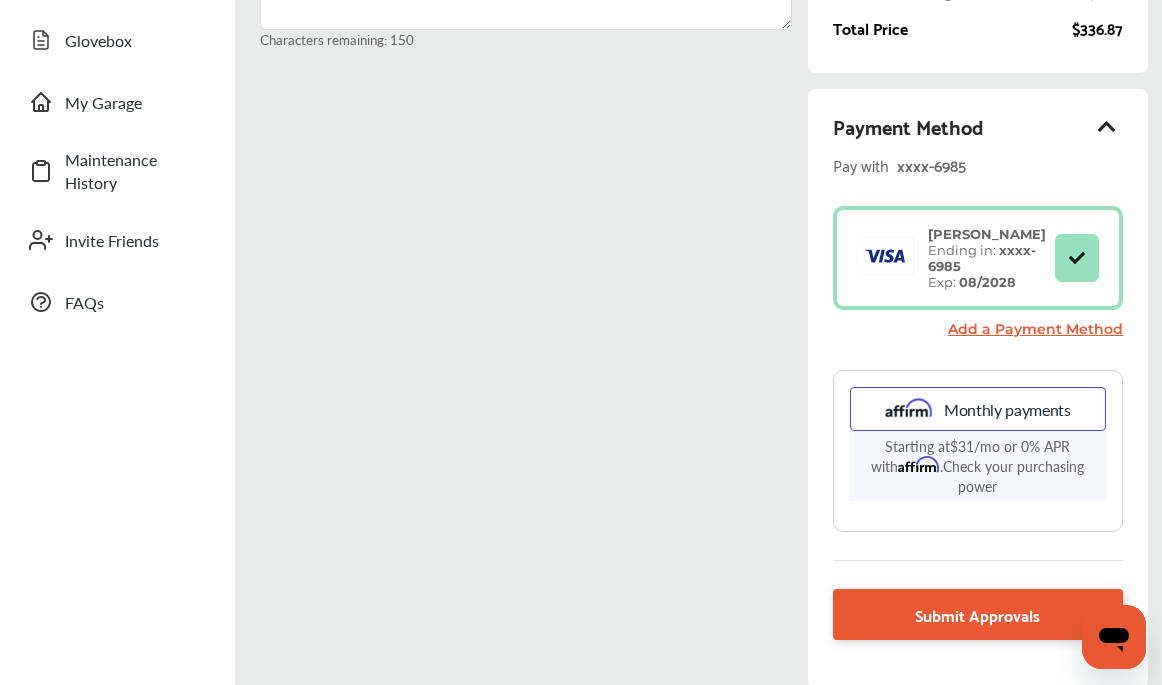 scroll, scrollTop: 384, scrollLeft: 0, axis: vertical 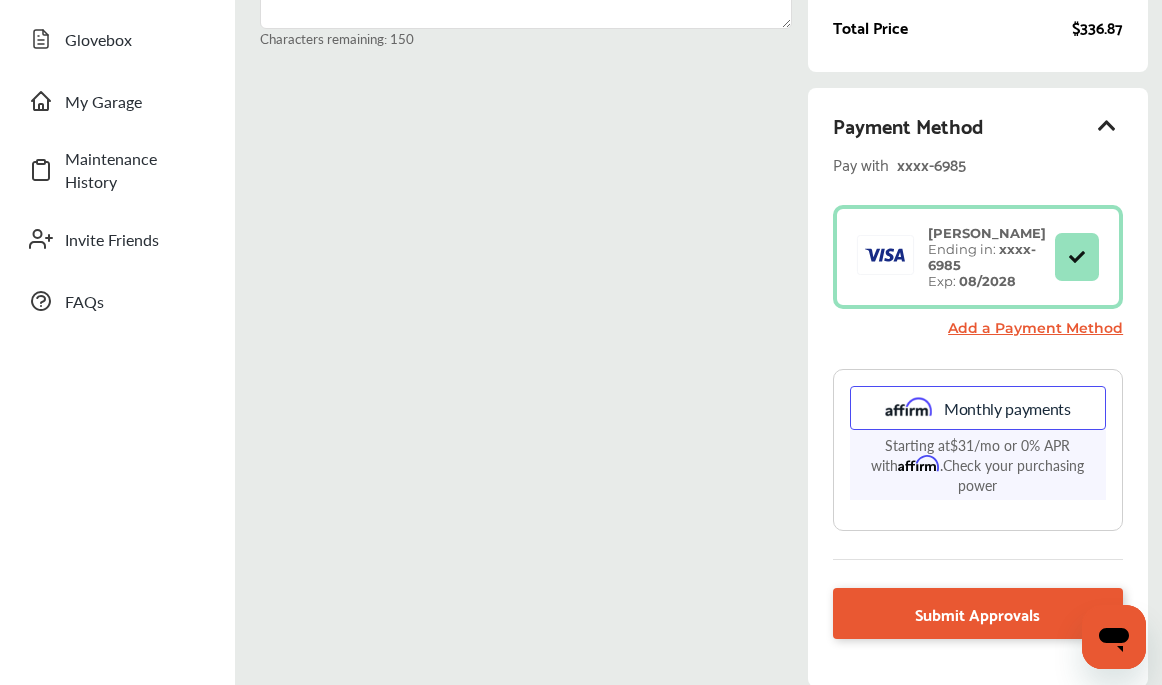 click on "Add a Payment Method" at bounding box center [1035, 328] 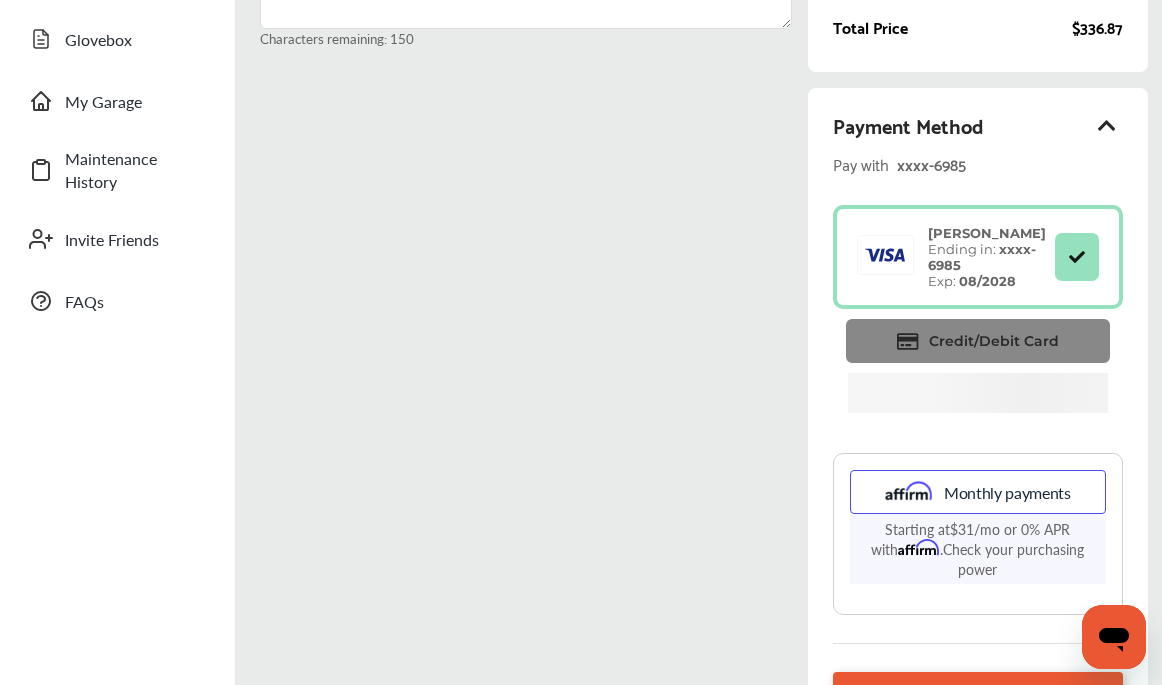 click on "Credit/Debit Card" at bounding box center [994, 341] 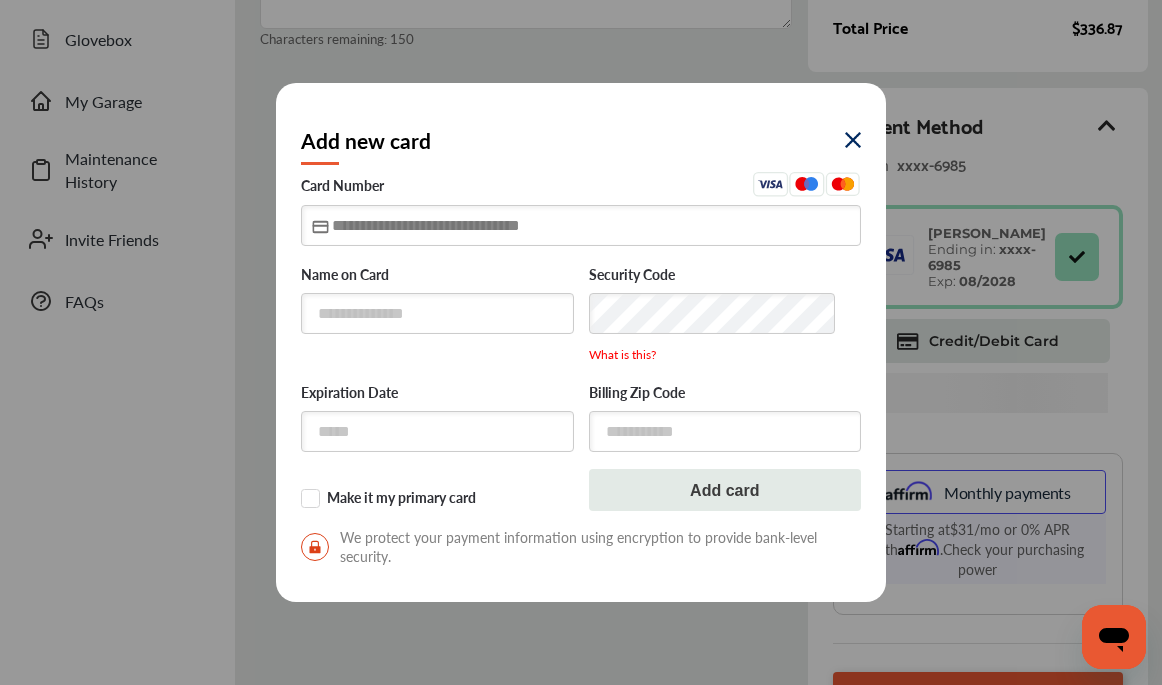 click at bounding box center (581, 225) 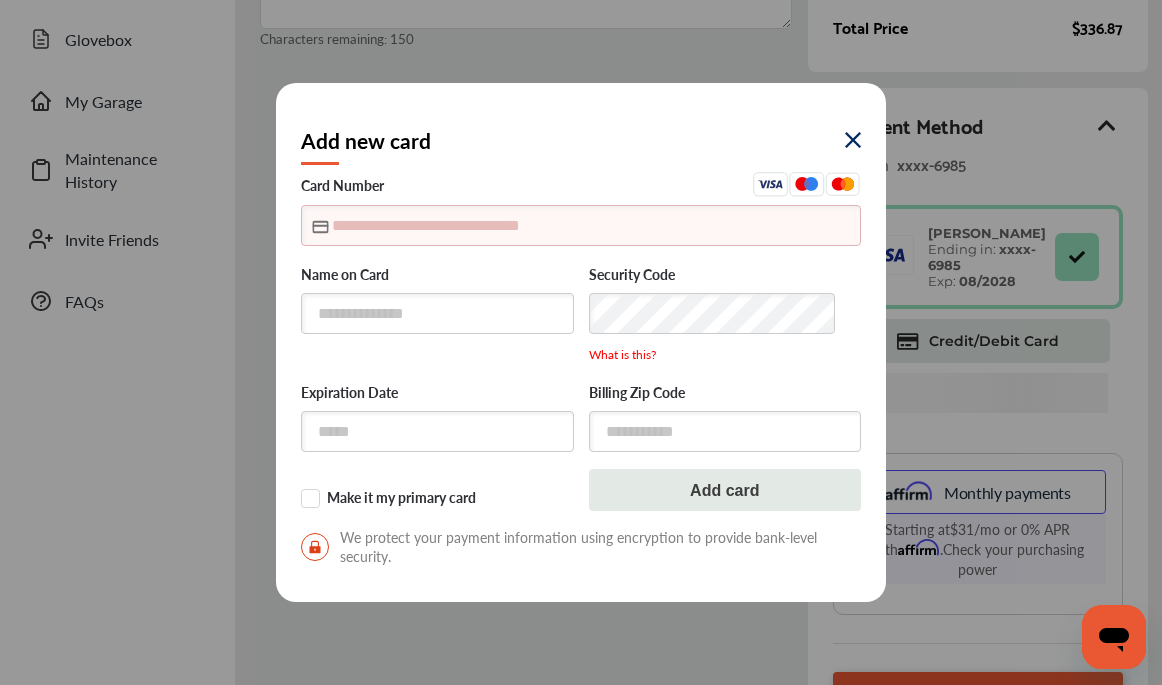click on "Add new card" at bounding box center [581, 140] 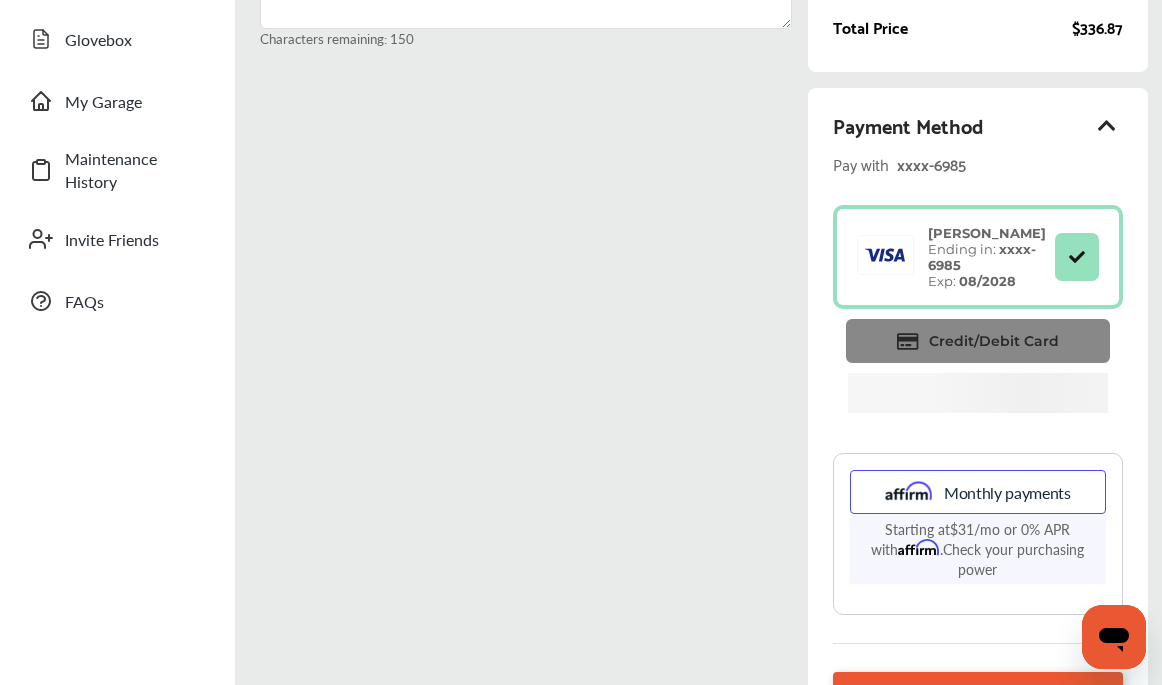click 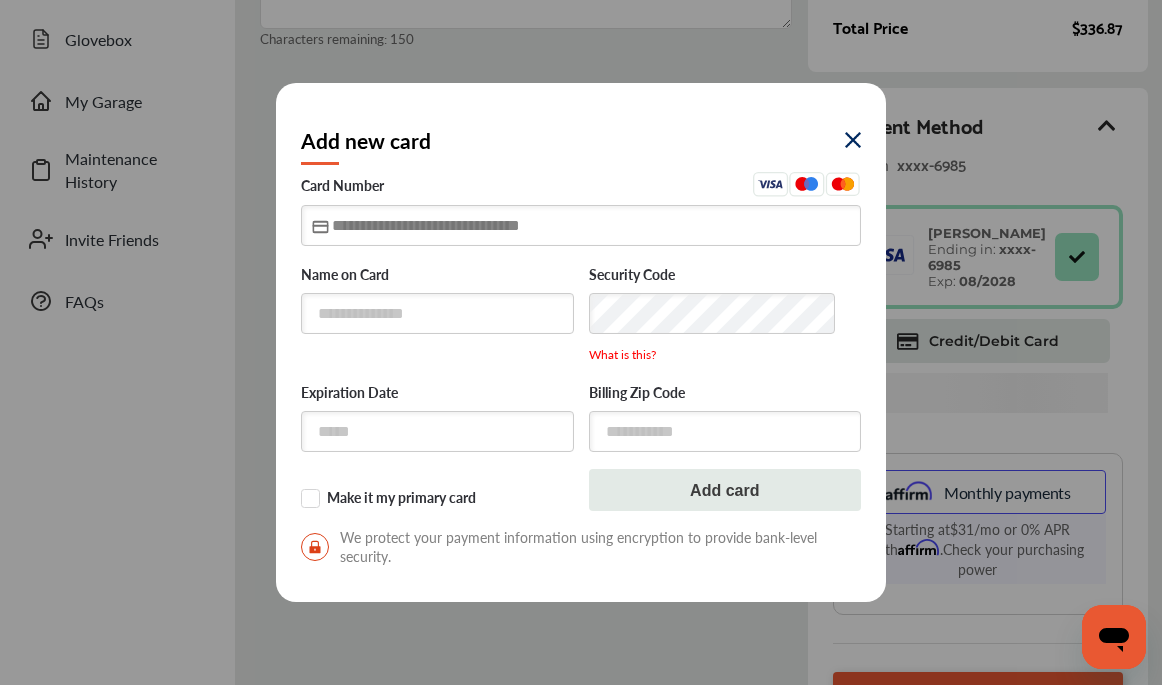 click at bounding box center (581, 225) 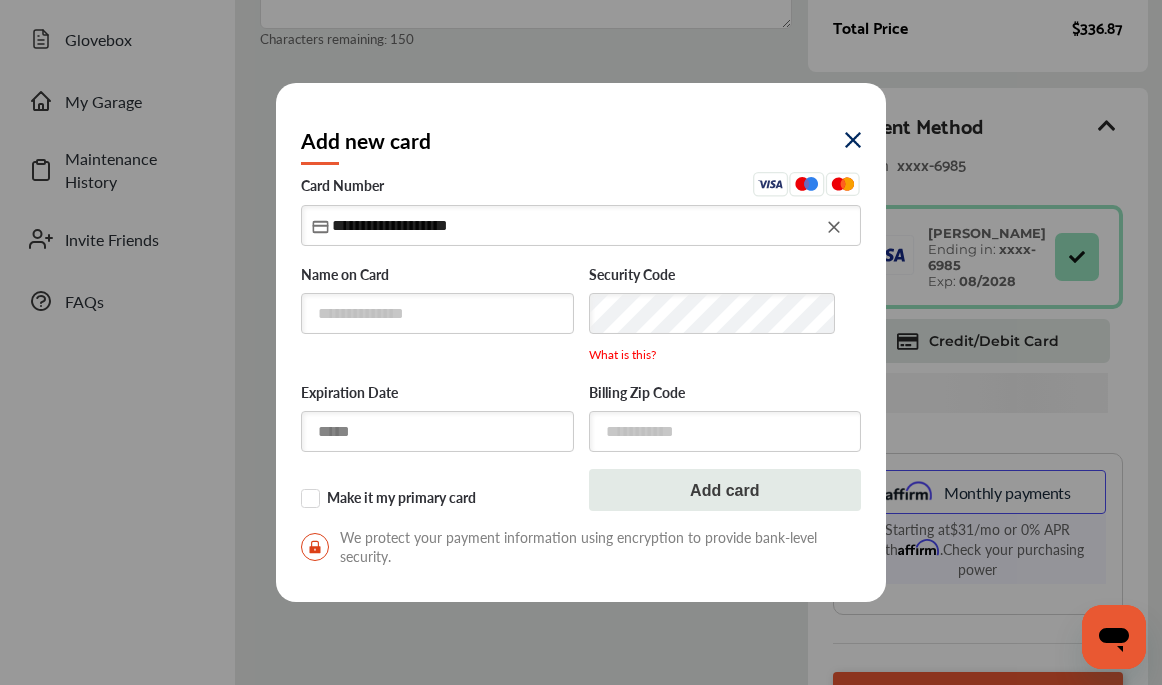 type on "**********" 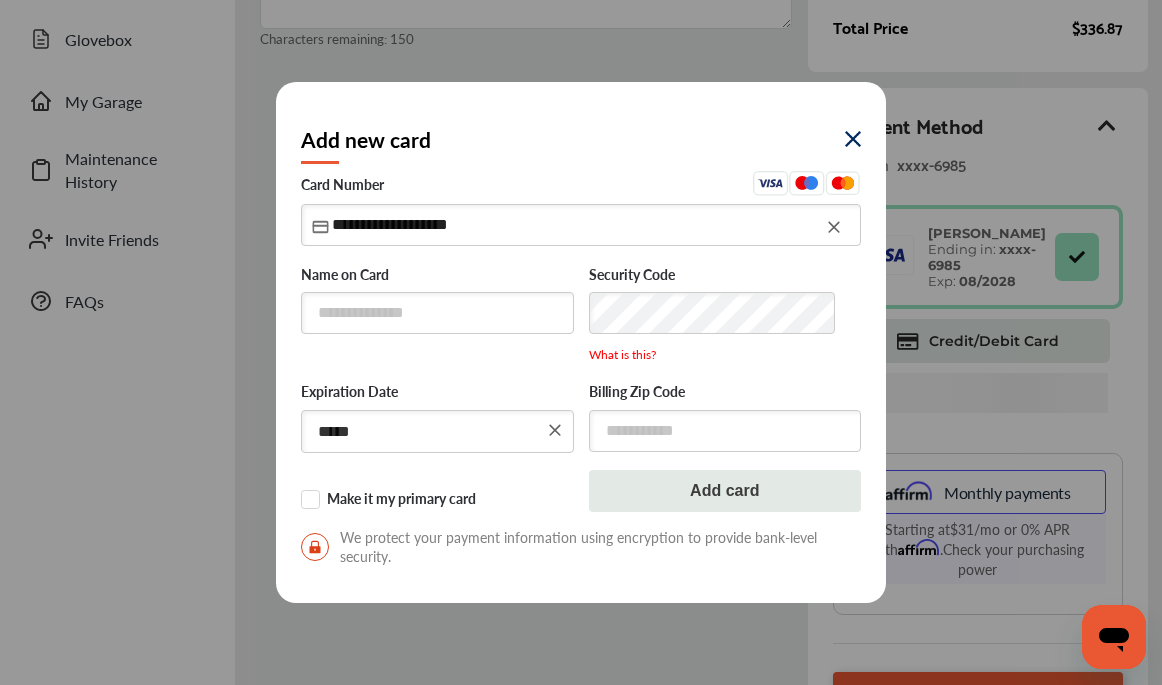 type on "*****" 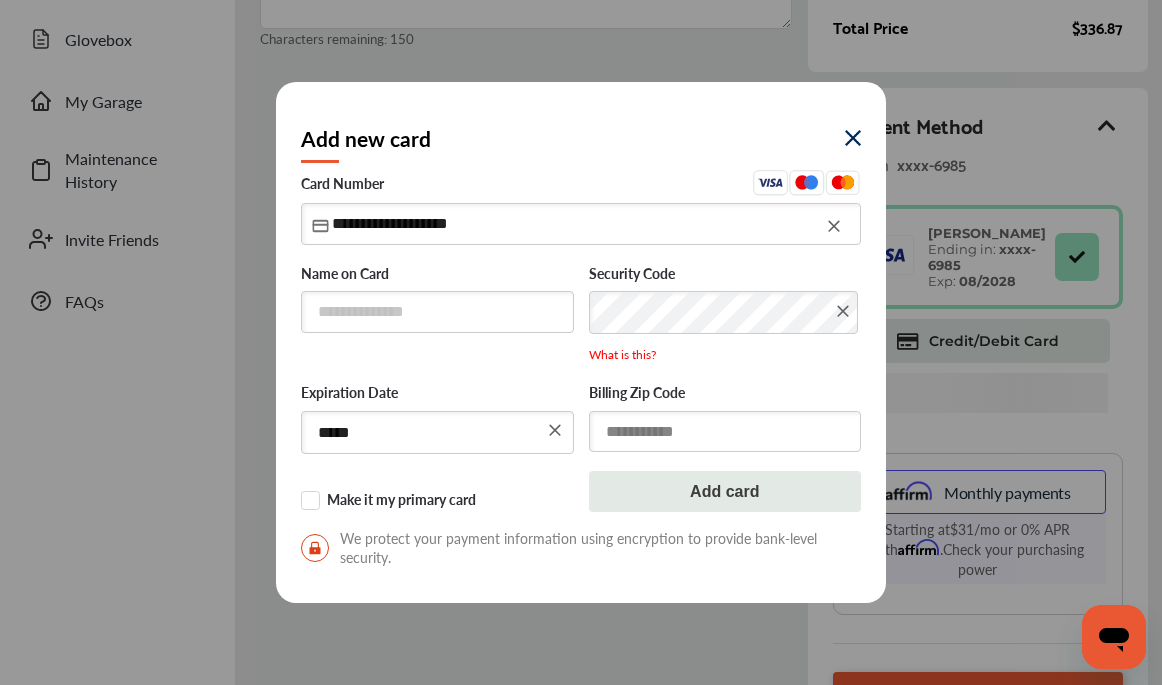 click at bounding box center (725, 431) 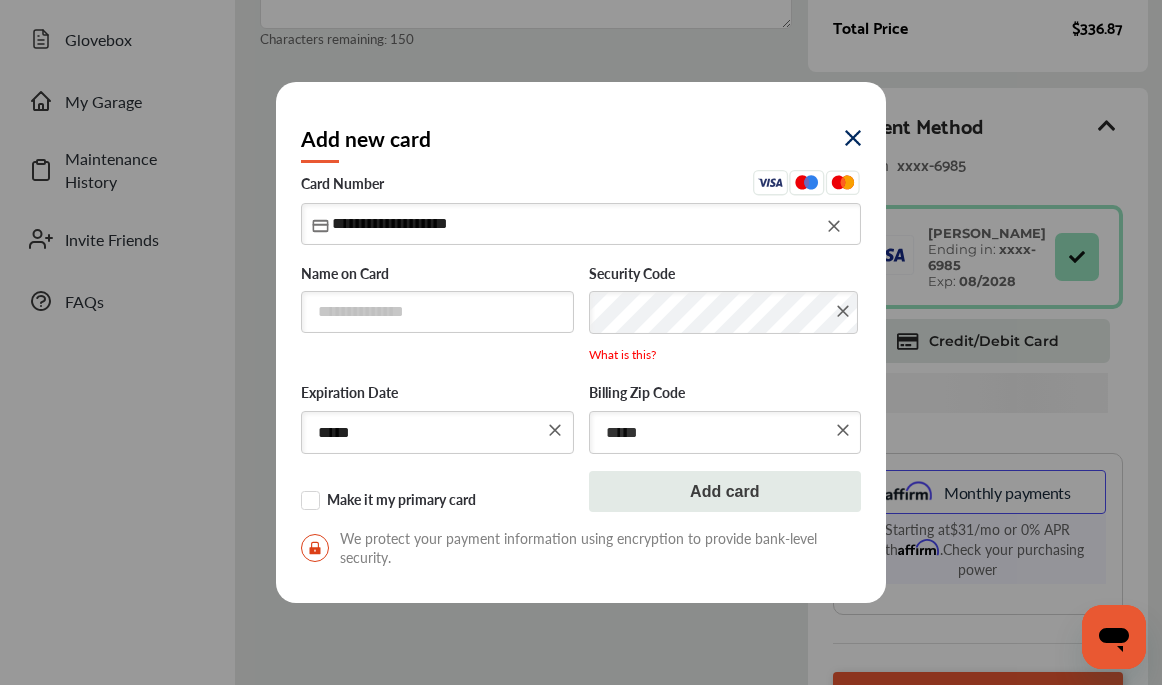 type on "*****" 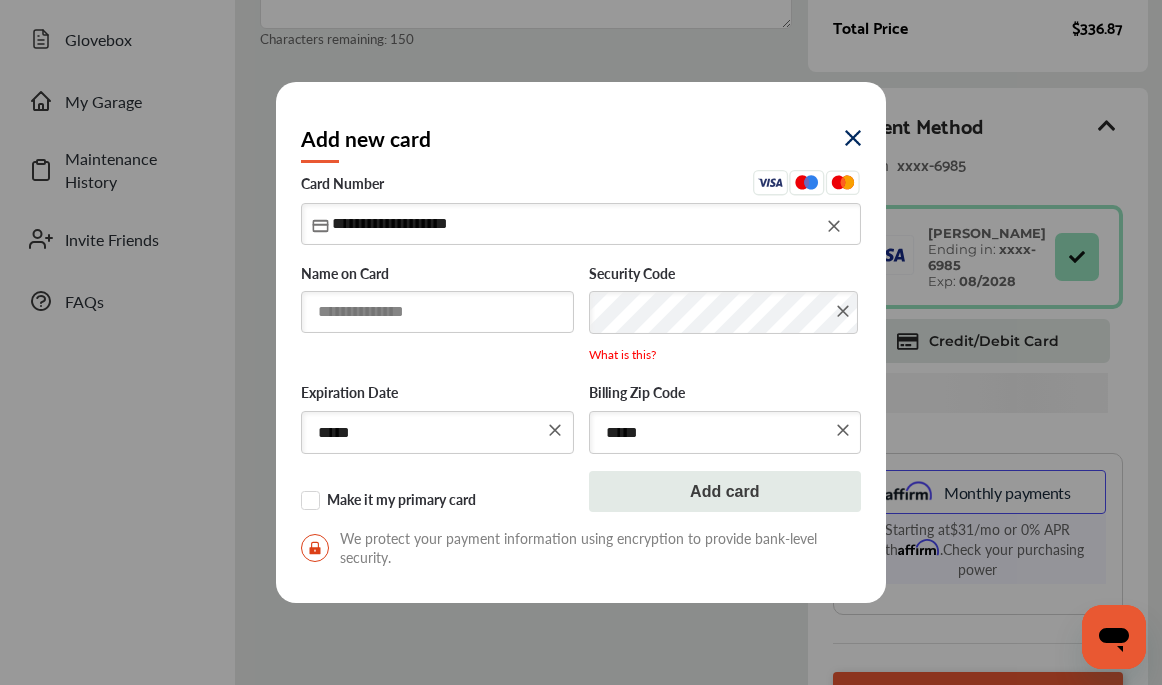 click at bounding box center (437, 311) 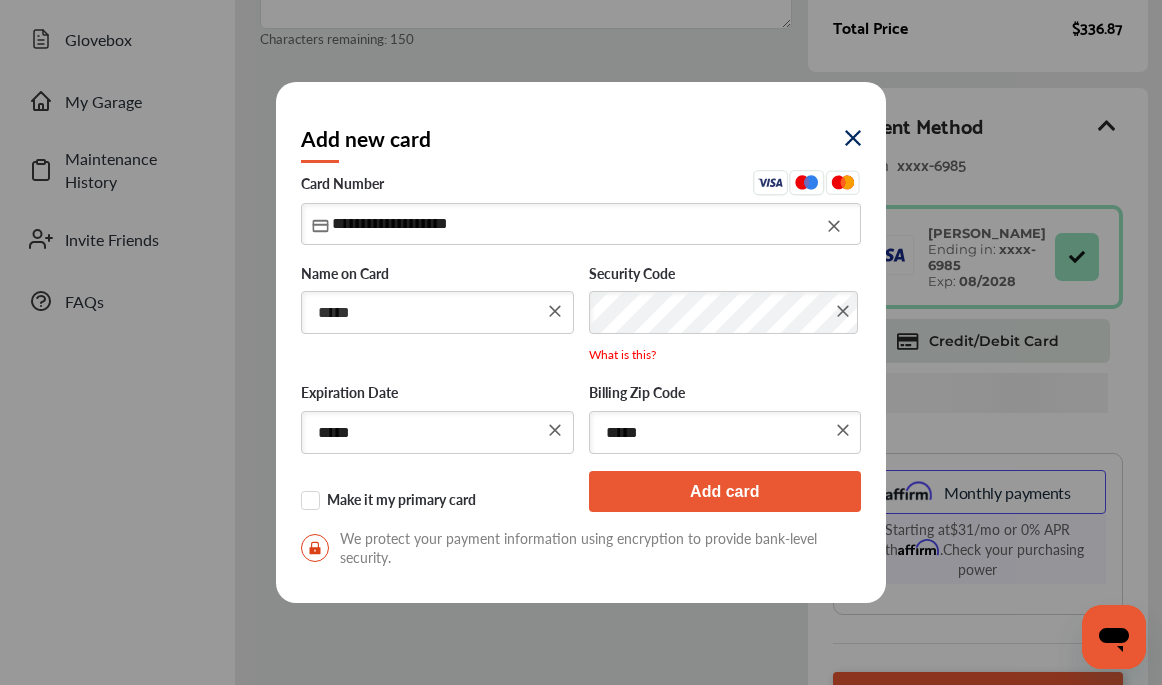 type on "*****" 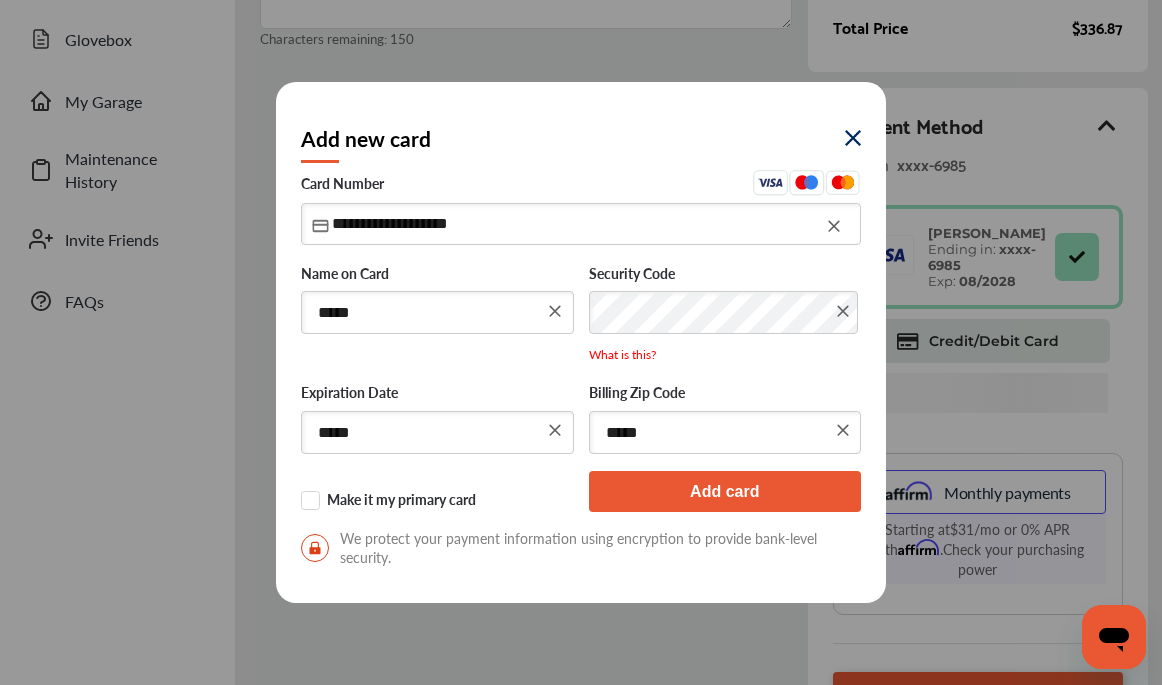 click on "Add card" at bounding box center (725, 492) 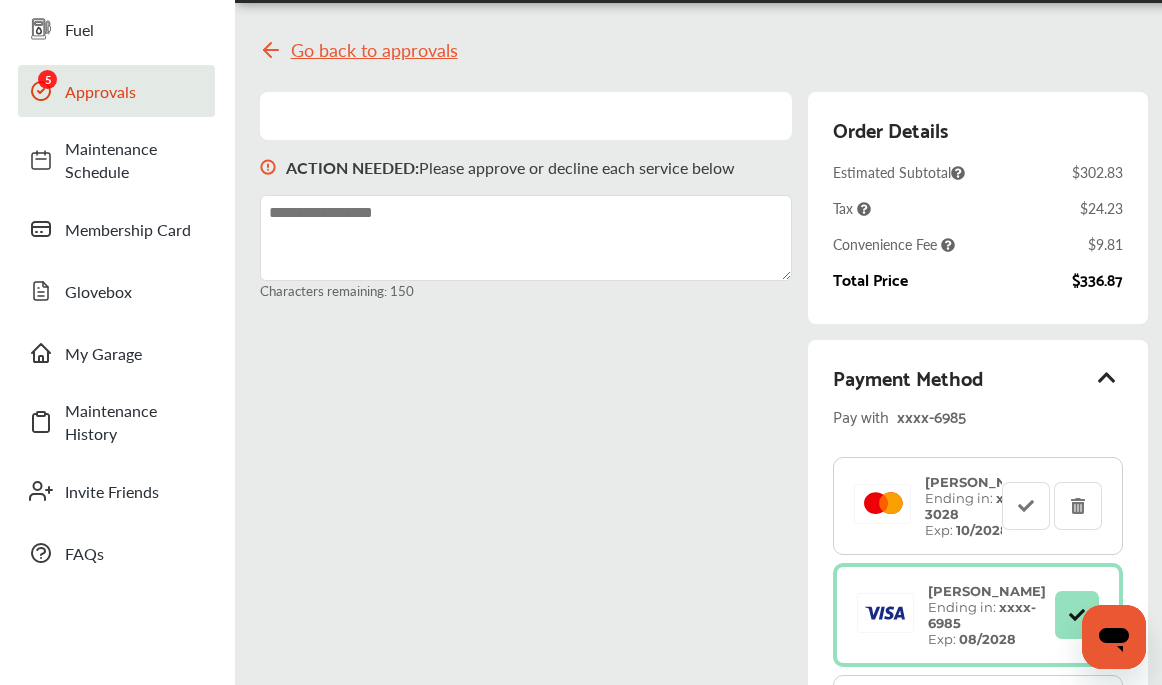 scroll, scrollTop: 64, scrollLeft: 0, axis: vertical 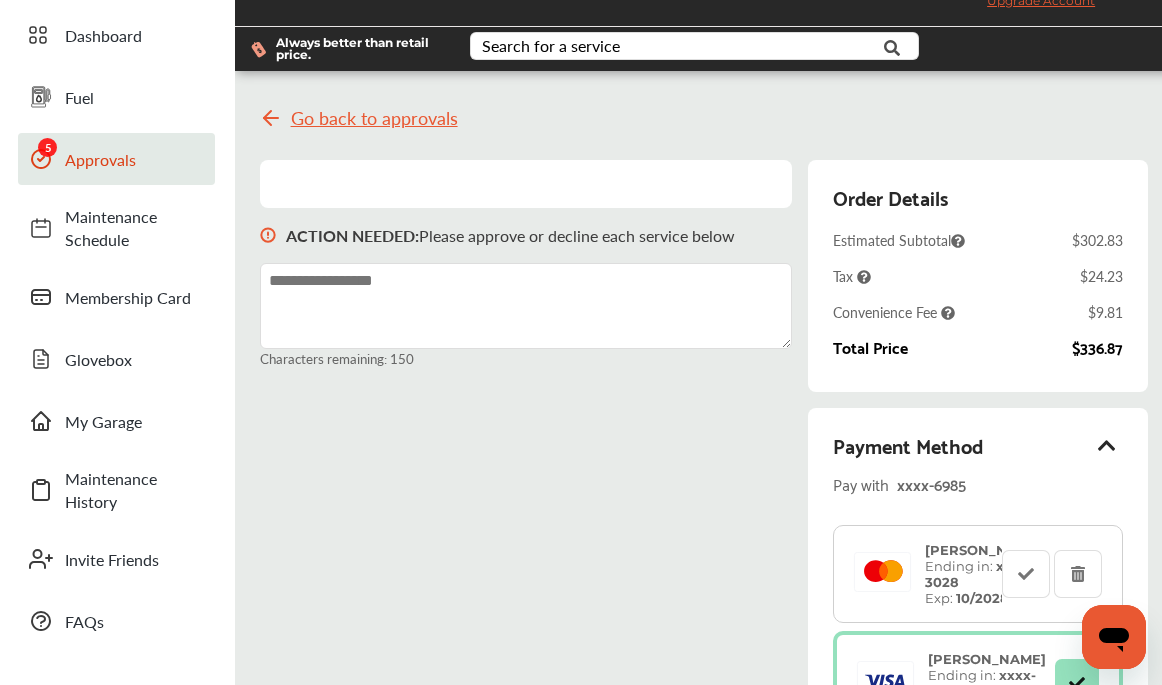 click on "Approvals" at bounding box center (135, 159) 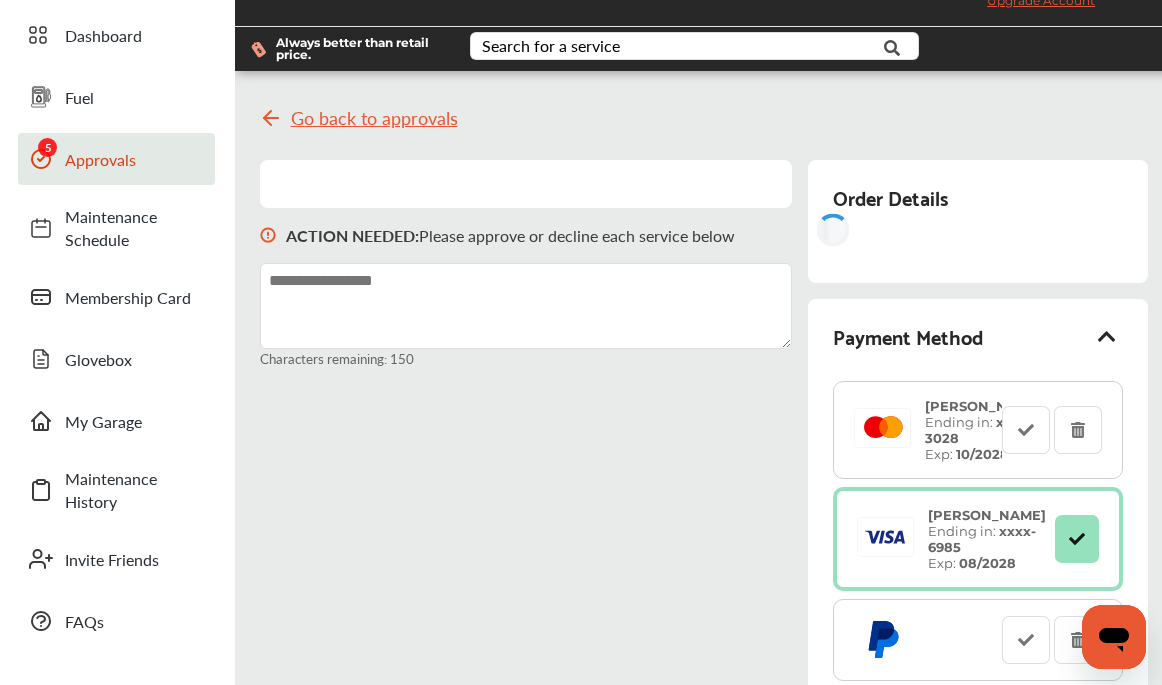 click on "Go back to approvals" at bounding box center (374, 118) 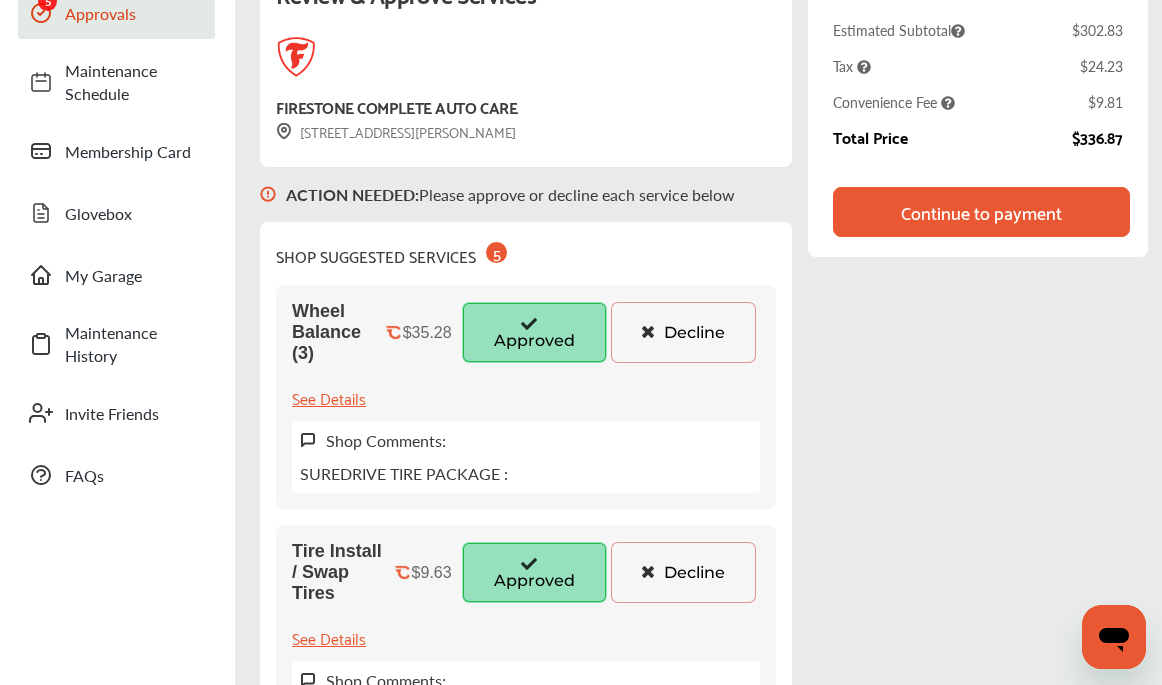 scroll, scrollTop: 324, scrollLeft: 0, axis: vertical 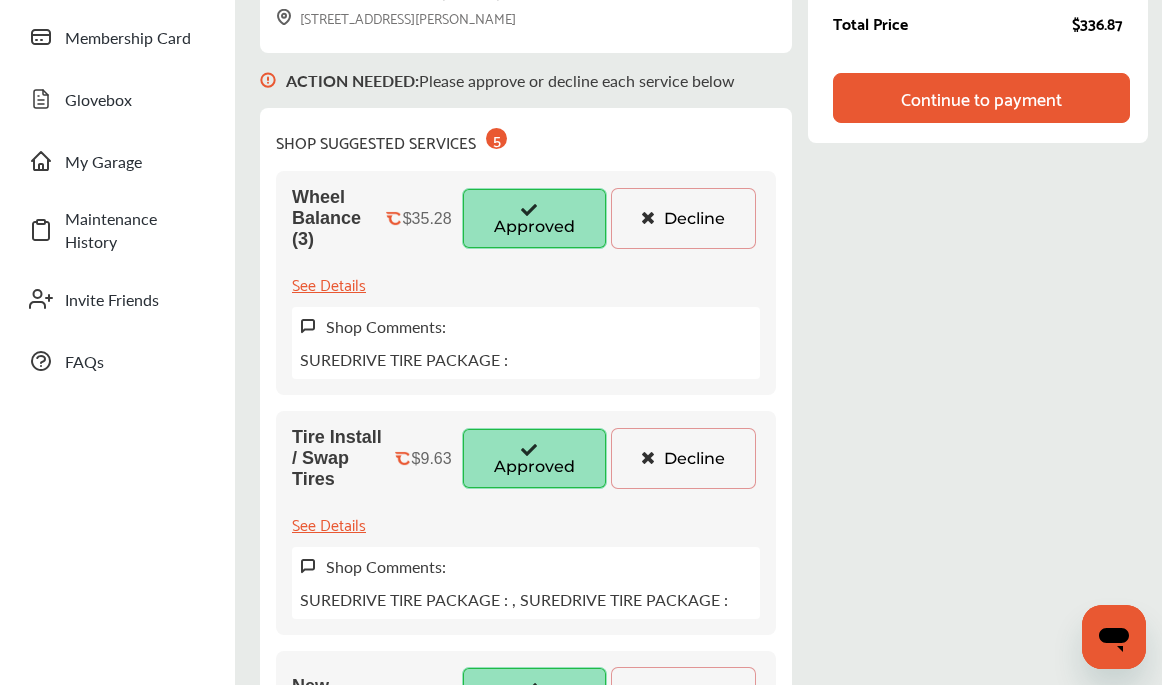 click at bounding box center (647, 217) 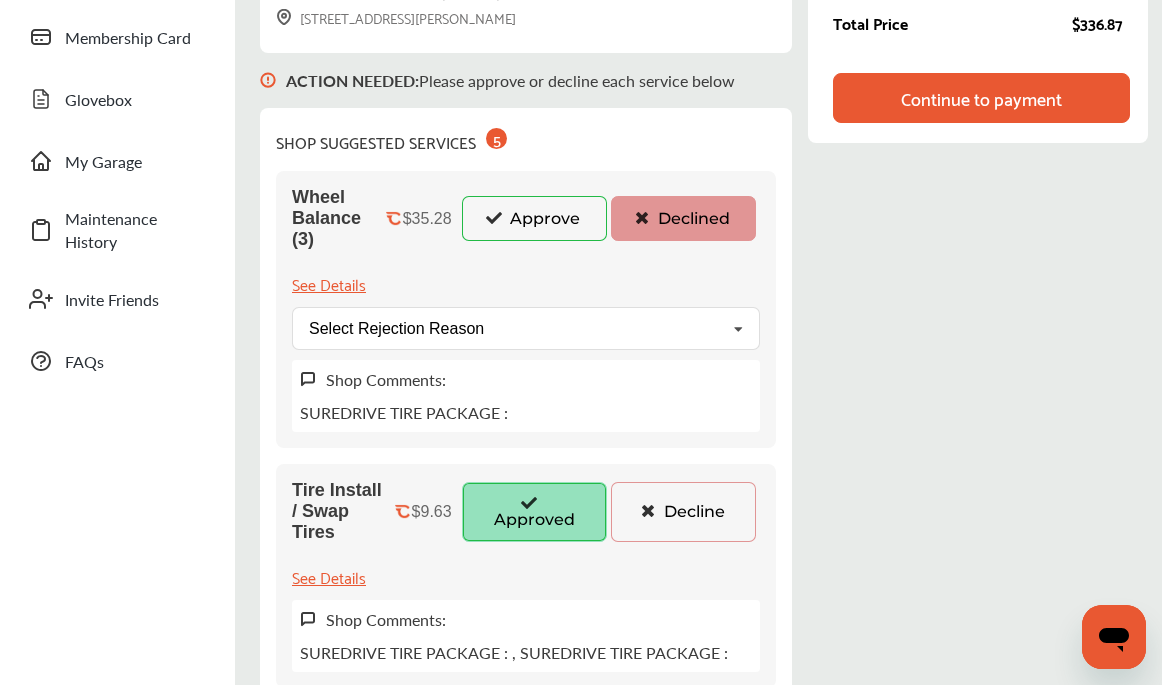 click on "Decline" at bounding box center [683, 512] 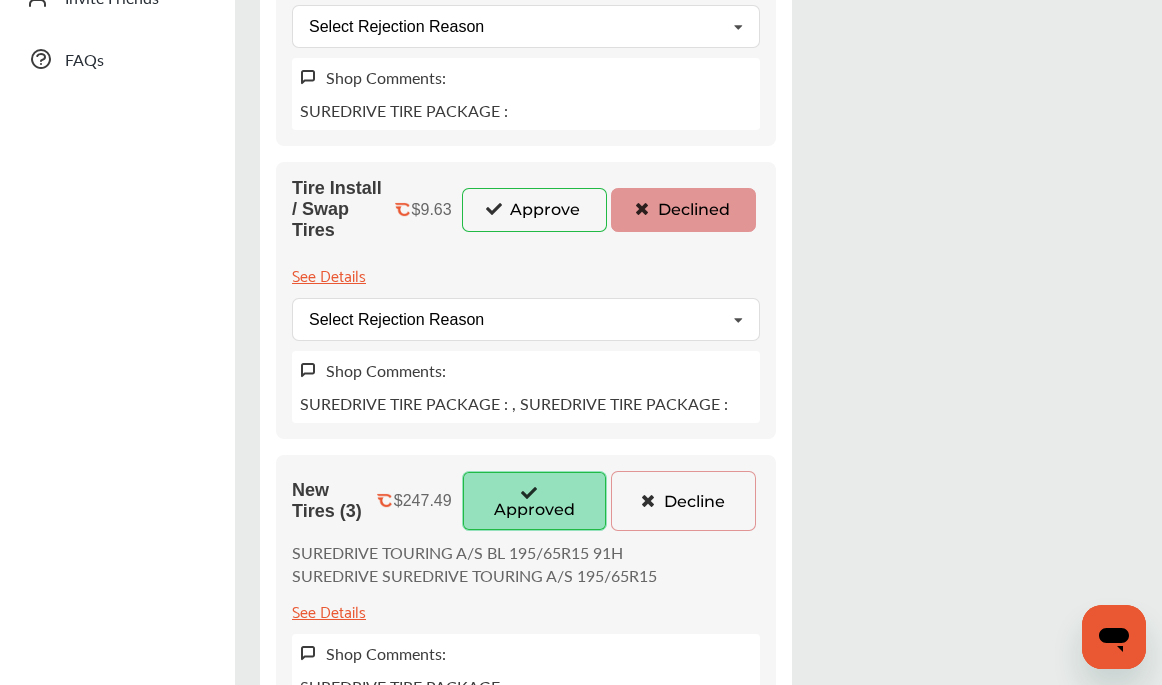 click on "Decline" at bounding box center (683, 501) 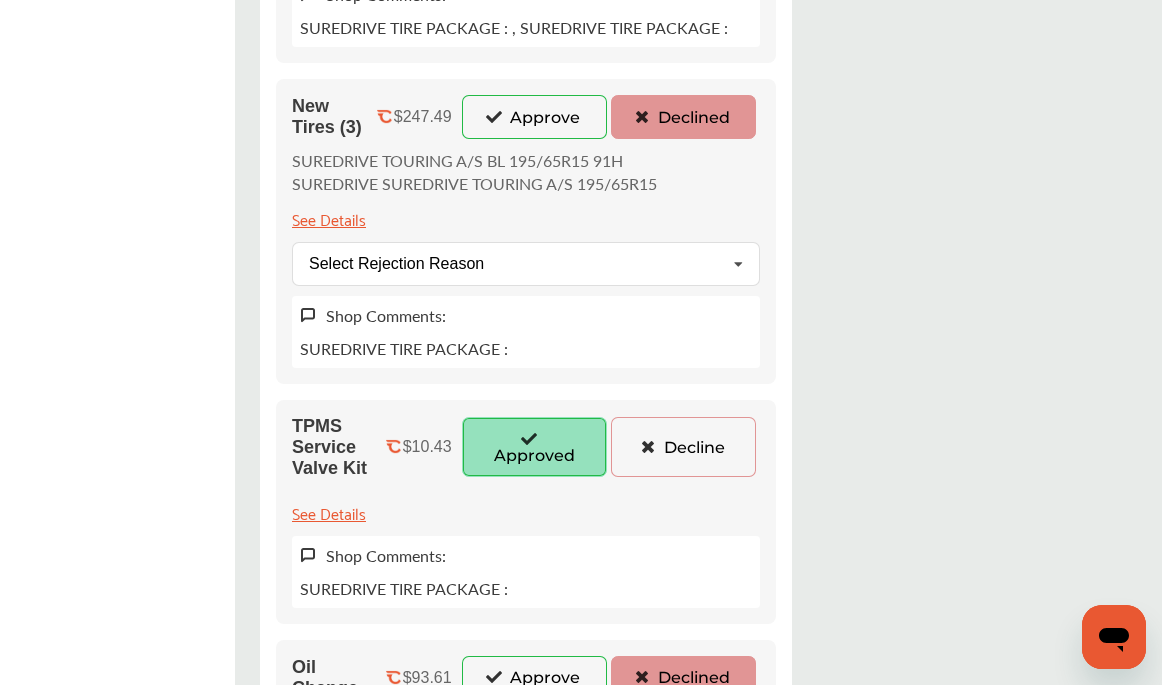 click on "Decline" at bounding box center [683, 447] 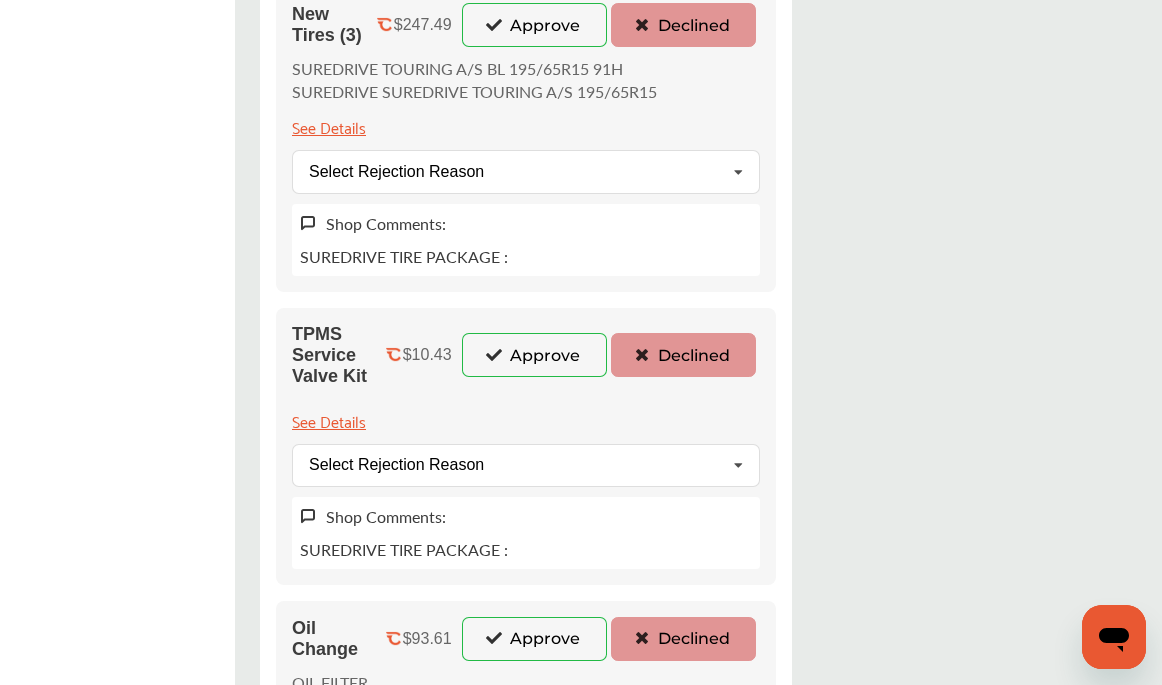 scroll, scrollTop: 1377, scrollLeft: 0, axis: vertical 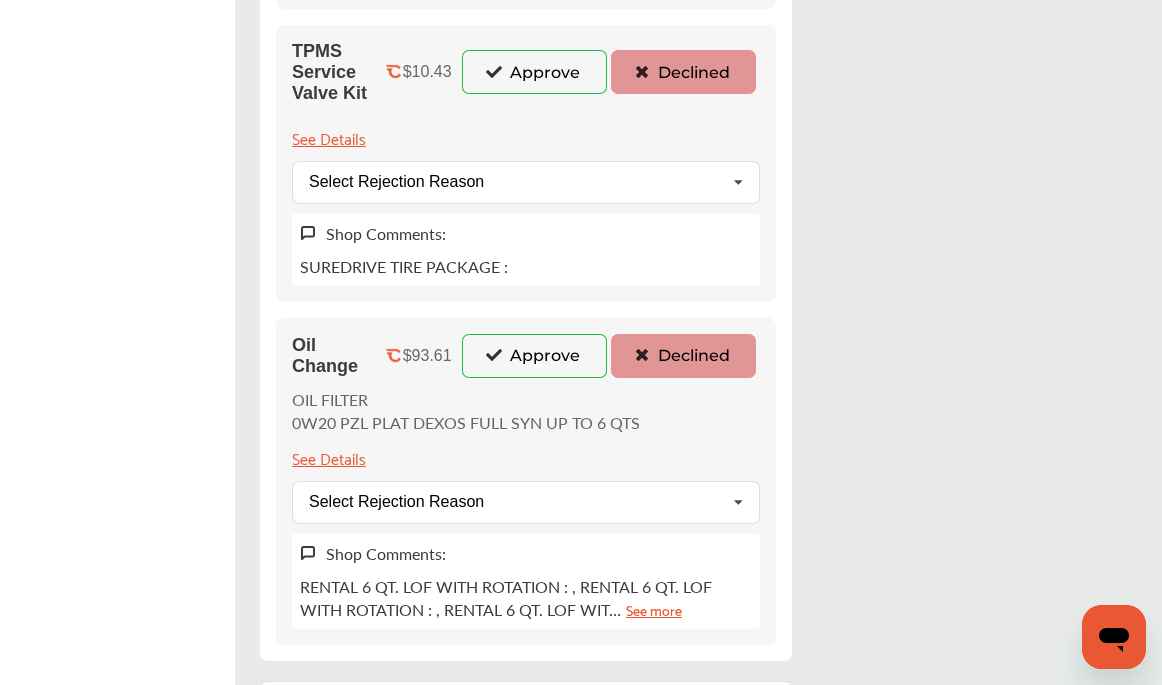 click on "Approve" at bounding box center (534, 356) 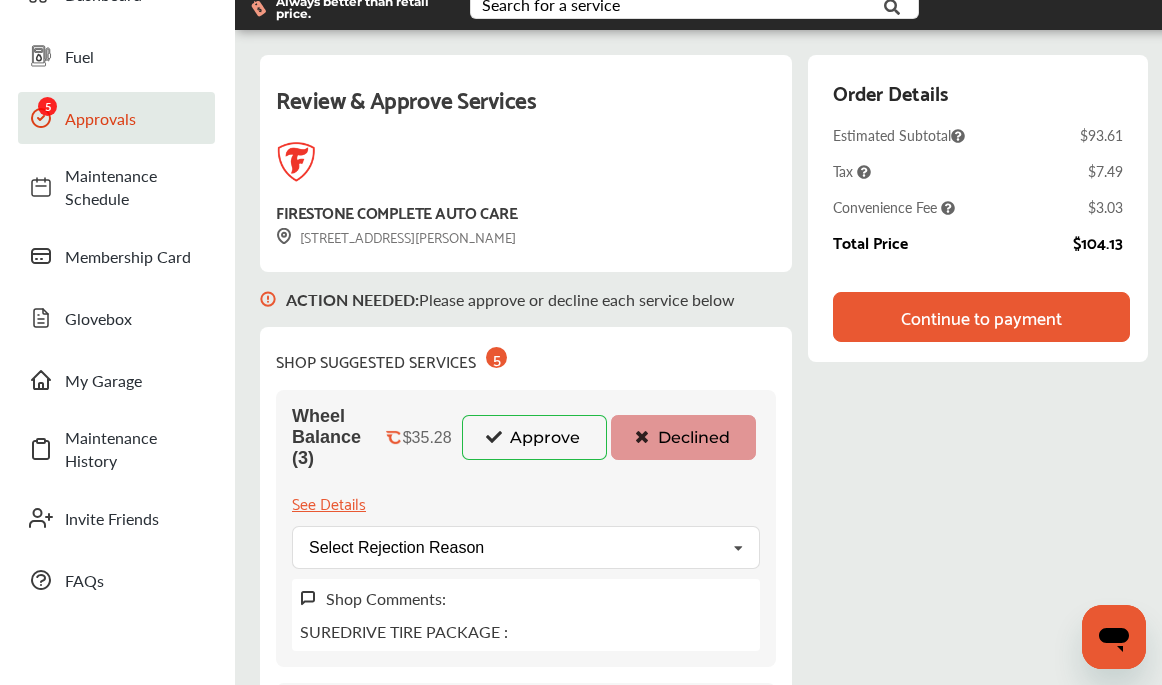 scroll, scrollTop: 62, scrollLeft: 0, axis: vertical 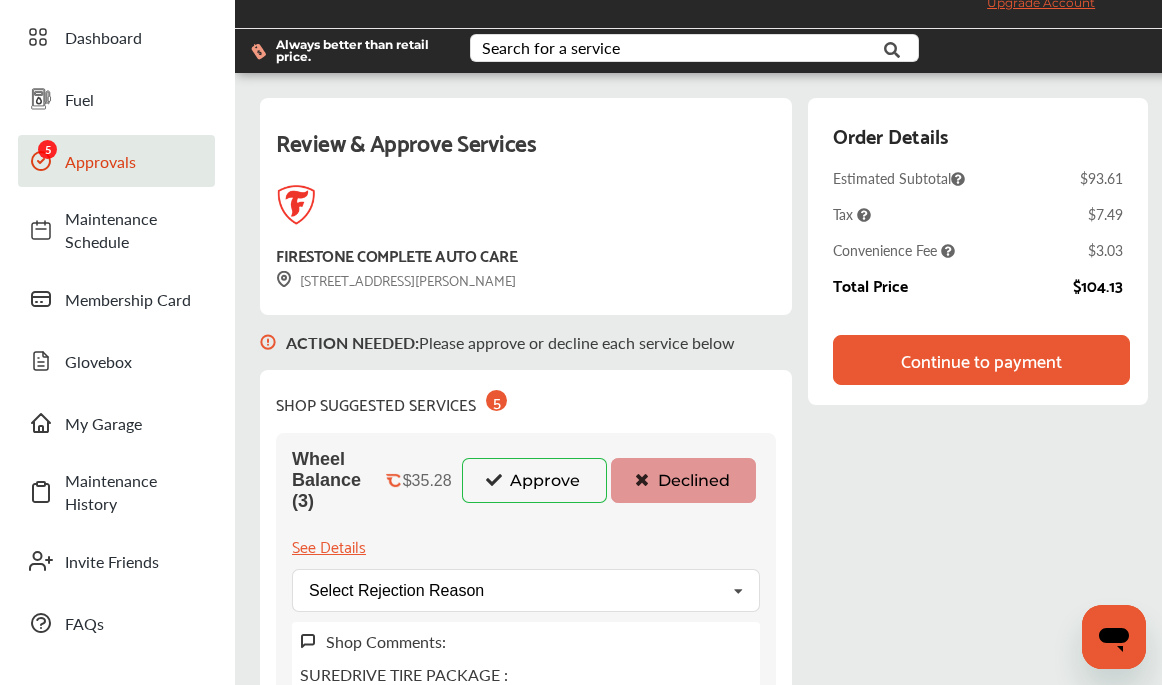 click on "Continue to payment" at bounding box center (981, 360) 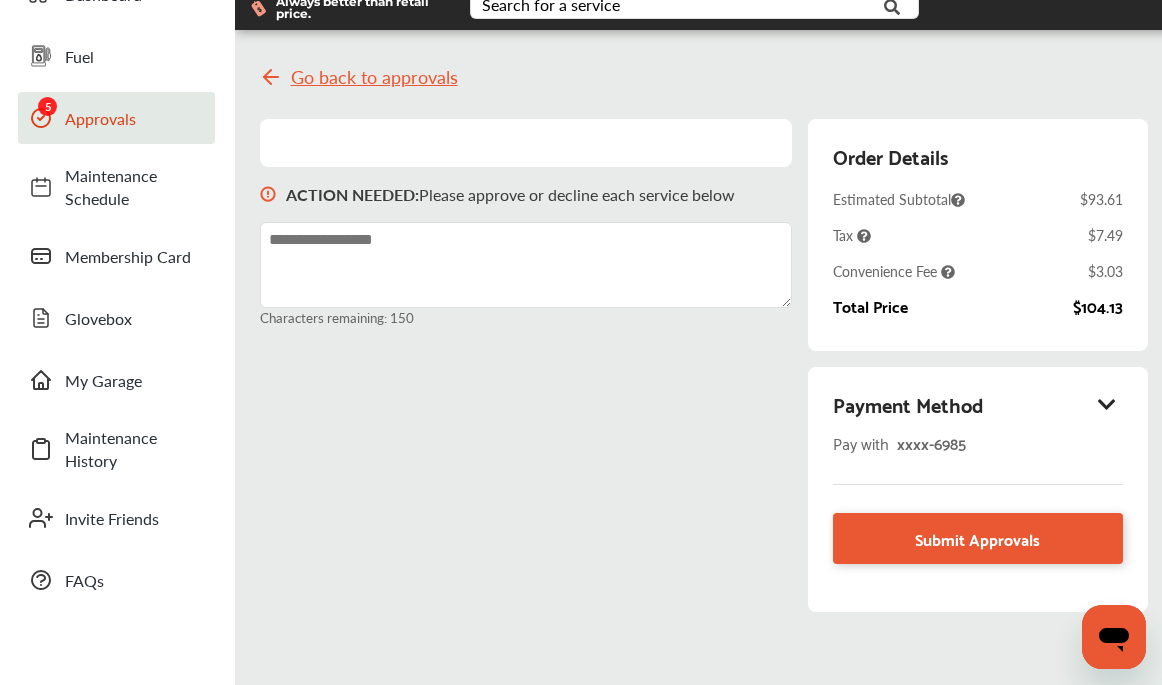 scroll, scrollTop: 283, scrollLeft: 0, axis: vertical 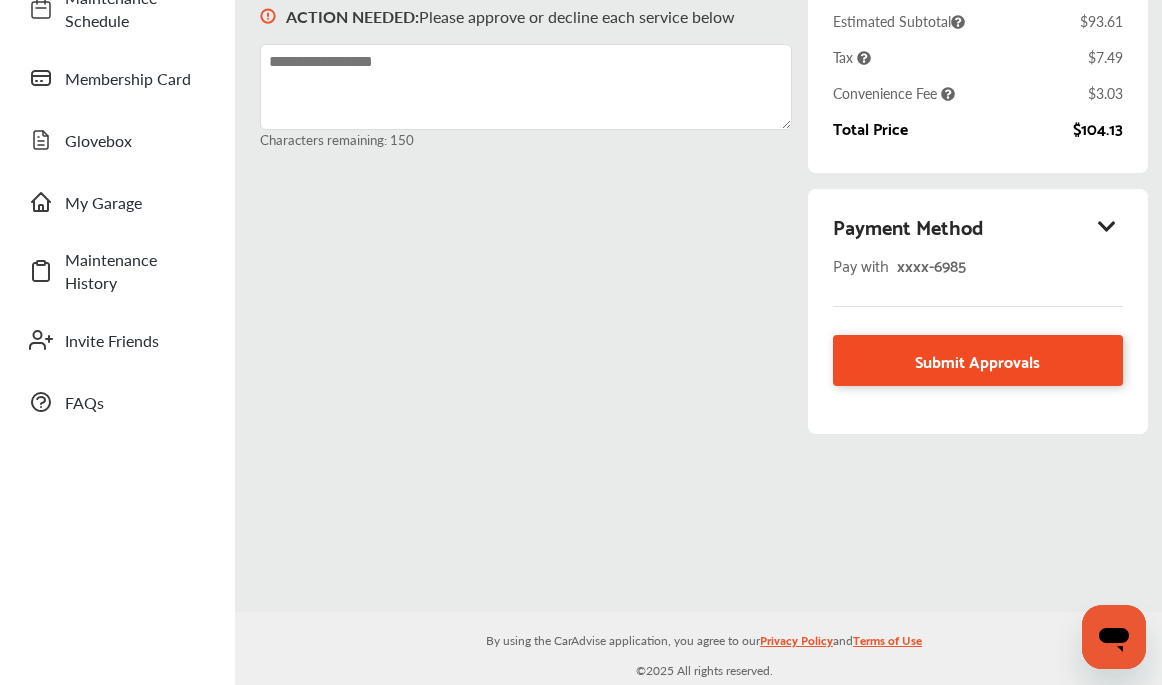 click on "Submit Approvals" at bounding box center [977, 360] 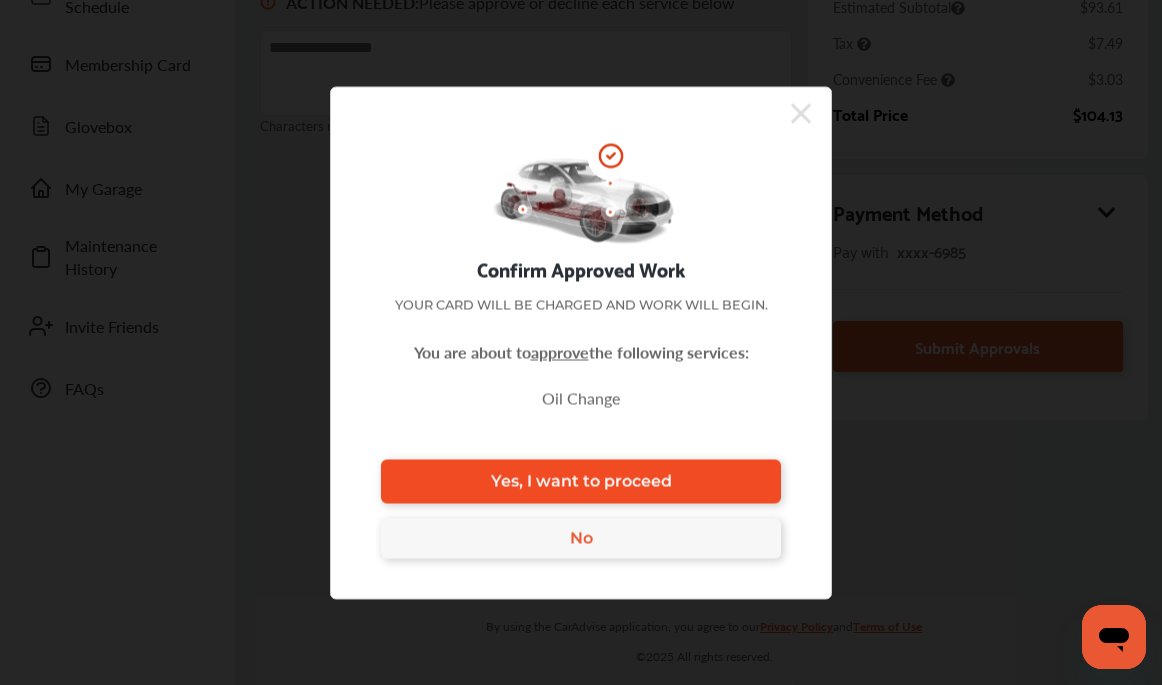 click on "Yes, I want to proceed" at bounding box center (581, 481) 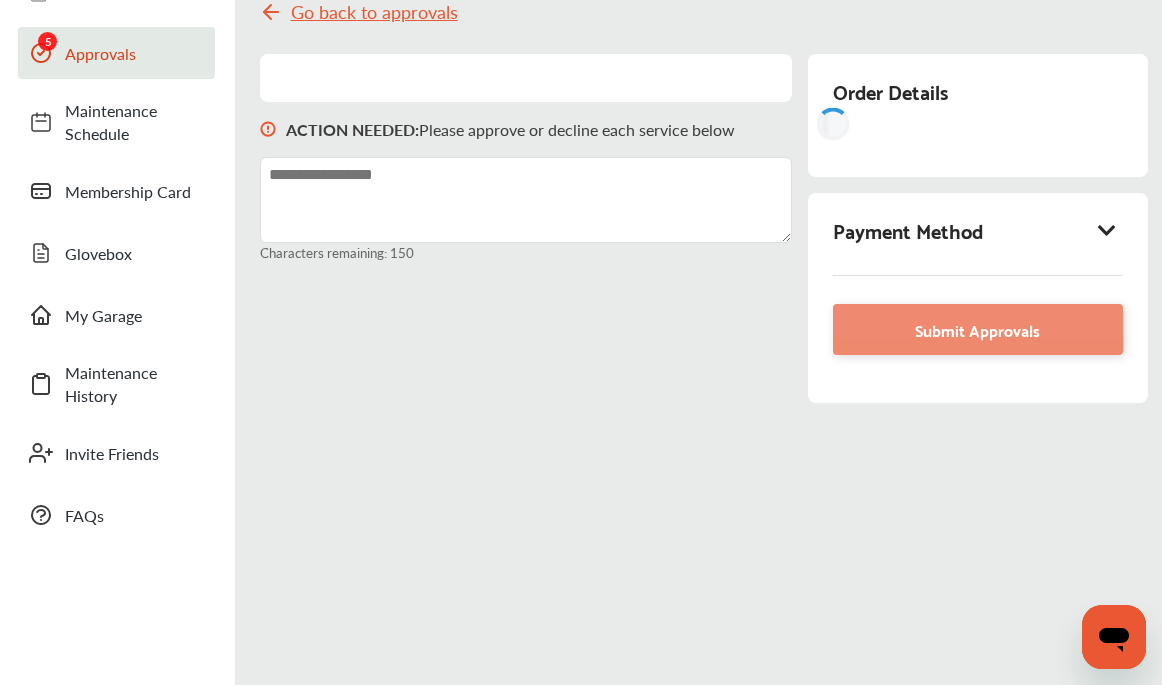 scroll, scrollTop: 151, scrollLeft: 0, axis: vertical 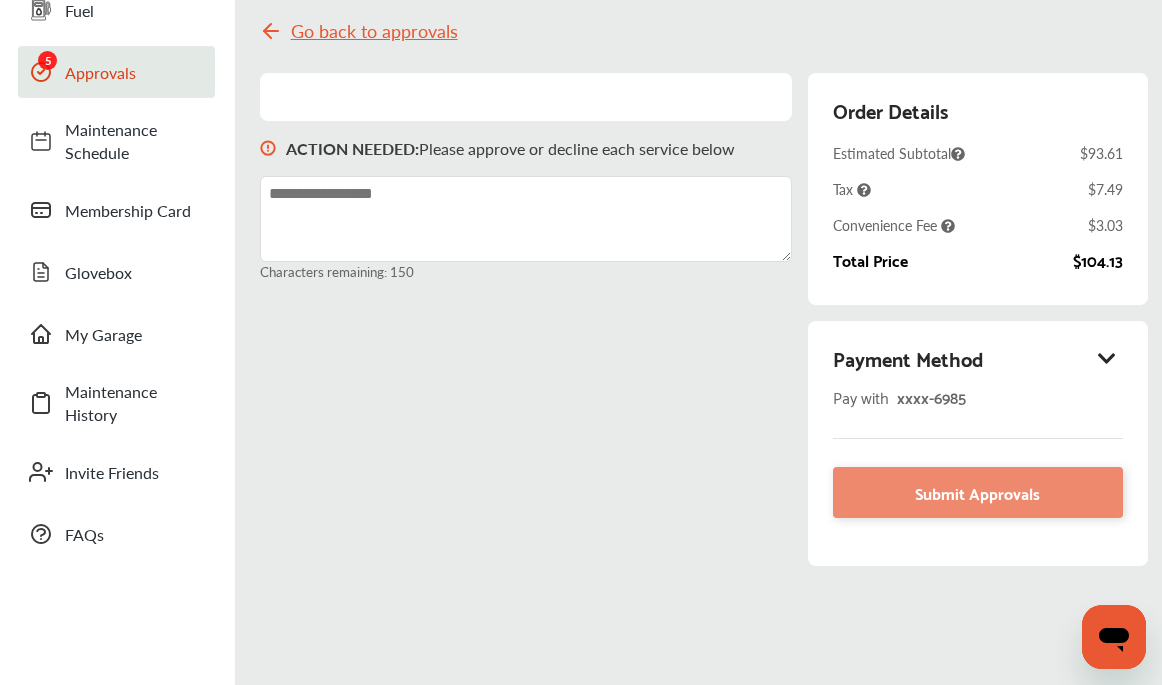 click on "Payment Method" at bounding box center [978, 358] 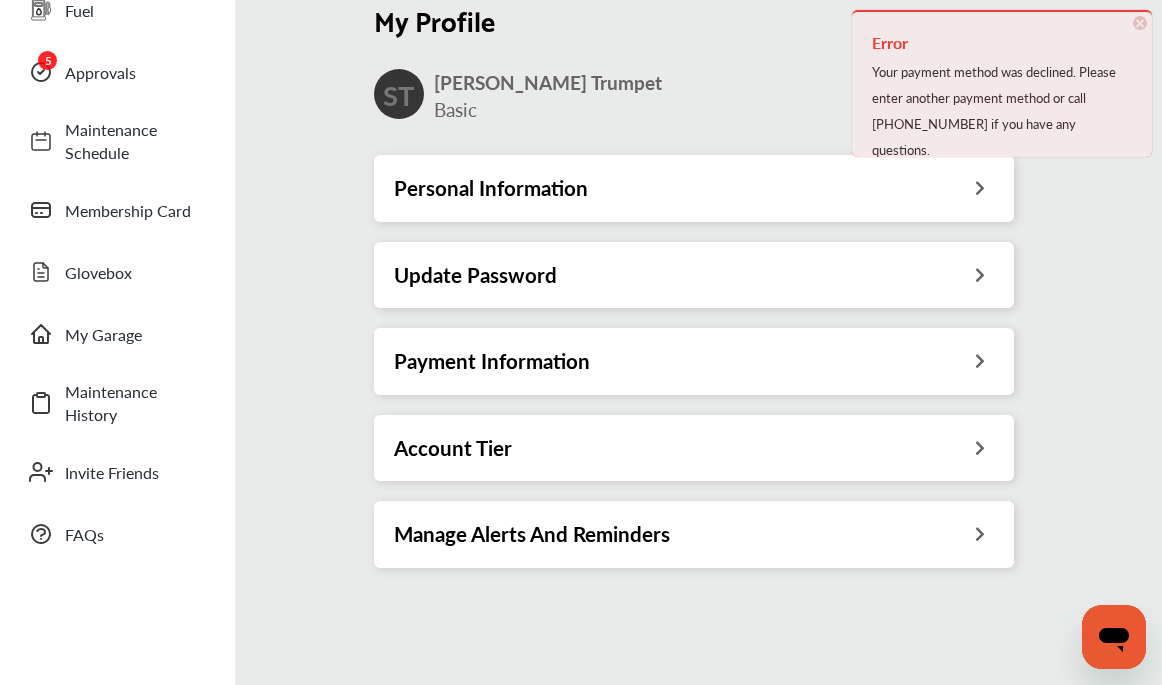 scroll, scrollTop: 0, scrollLeft: 0, axis: both 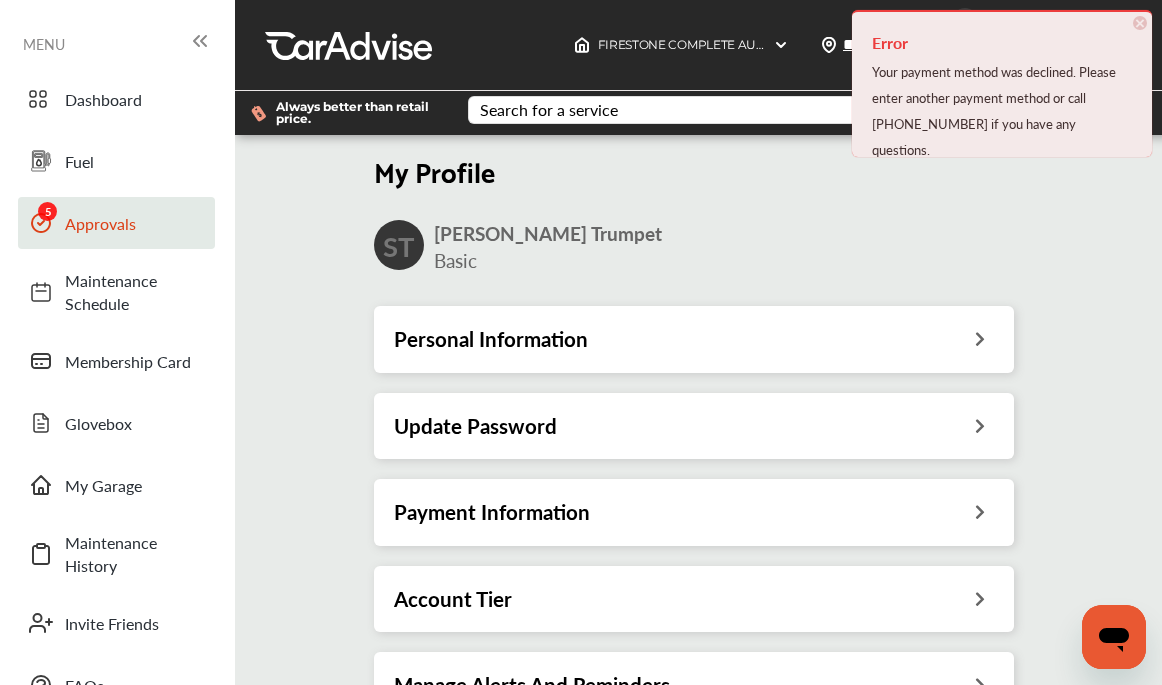 click on "Approvals" at bounding box center (135, 223) 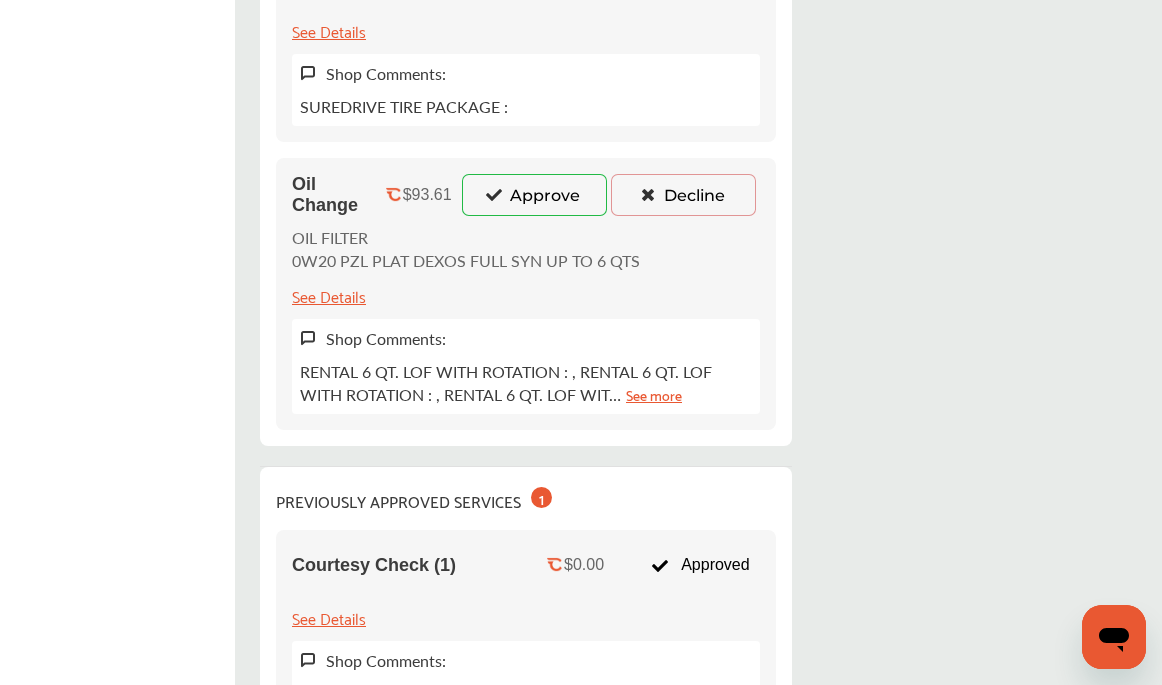 scroll, scrollTop: 1242, scrollLeft: 0, axis: vertical 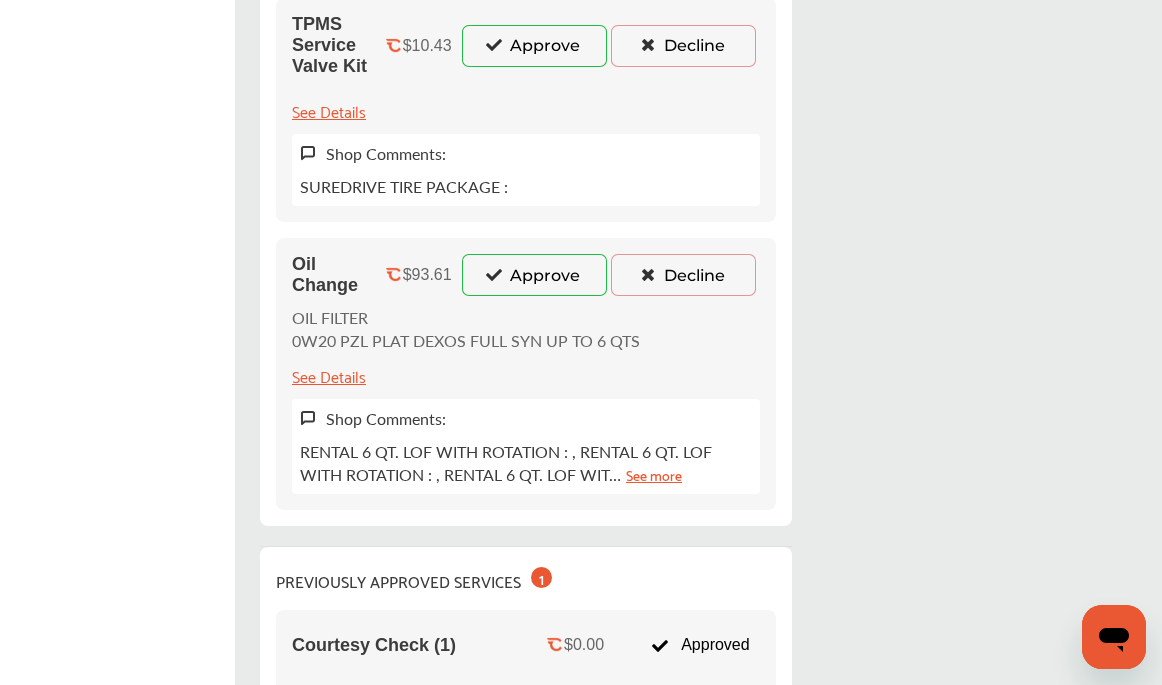 click on "Approve" at bounding box center [534, 275] 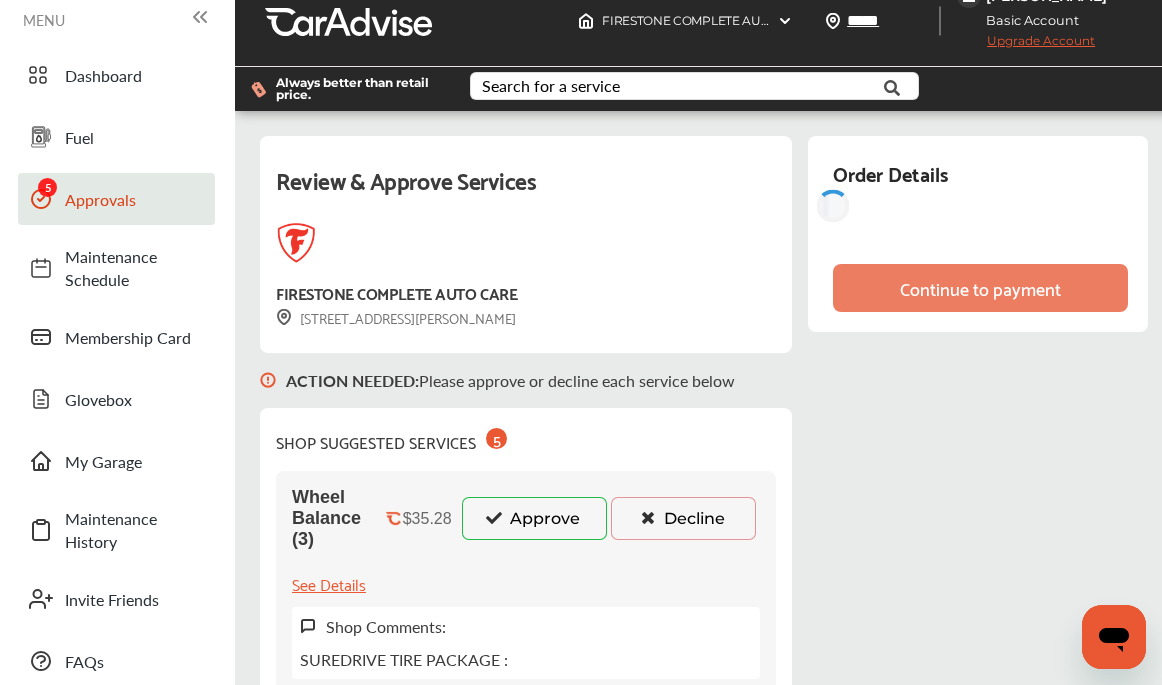 scroll, scrollTop: 0, scrollLeft: 0, axis: both 